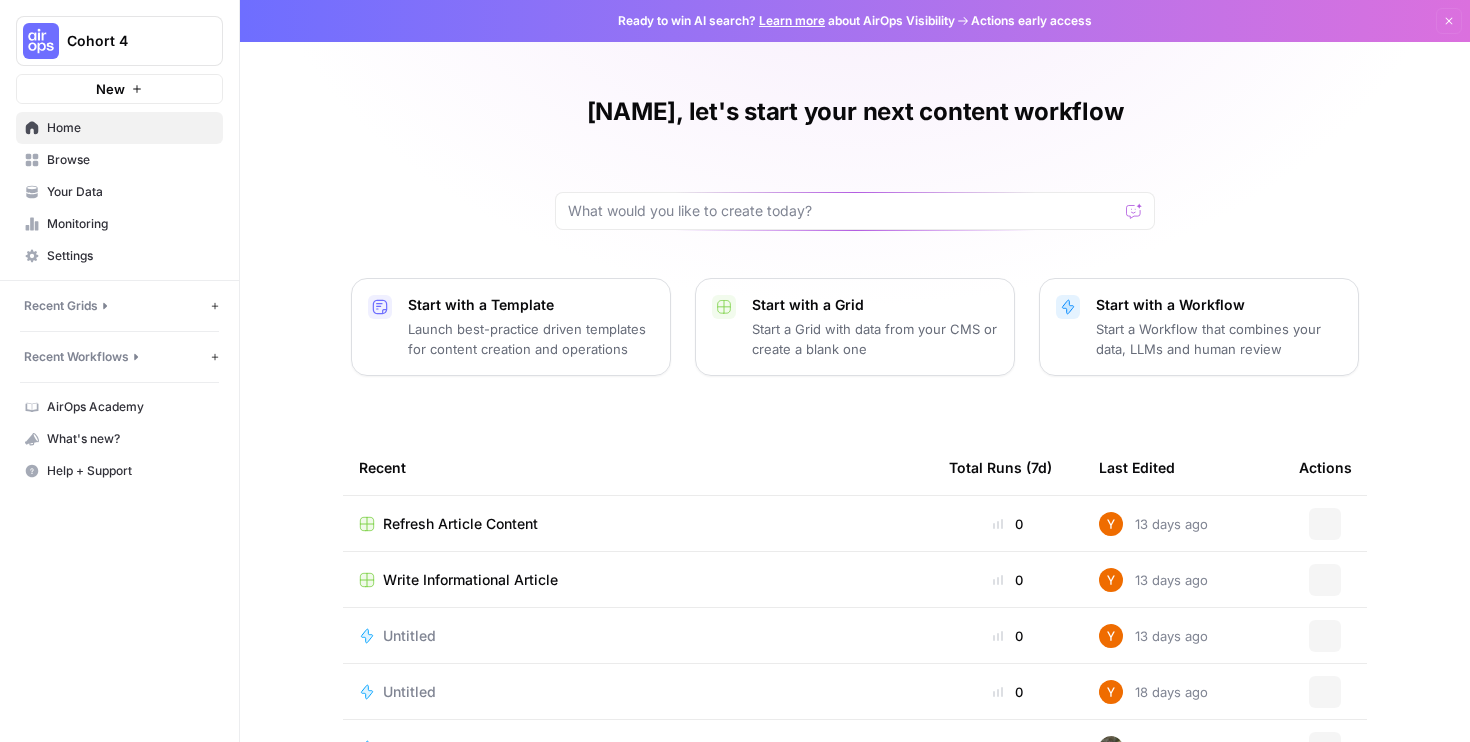scroll, scrollTop: 0, scrollLeft: 0, axis: both 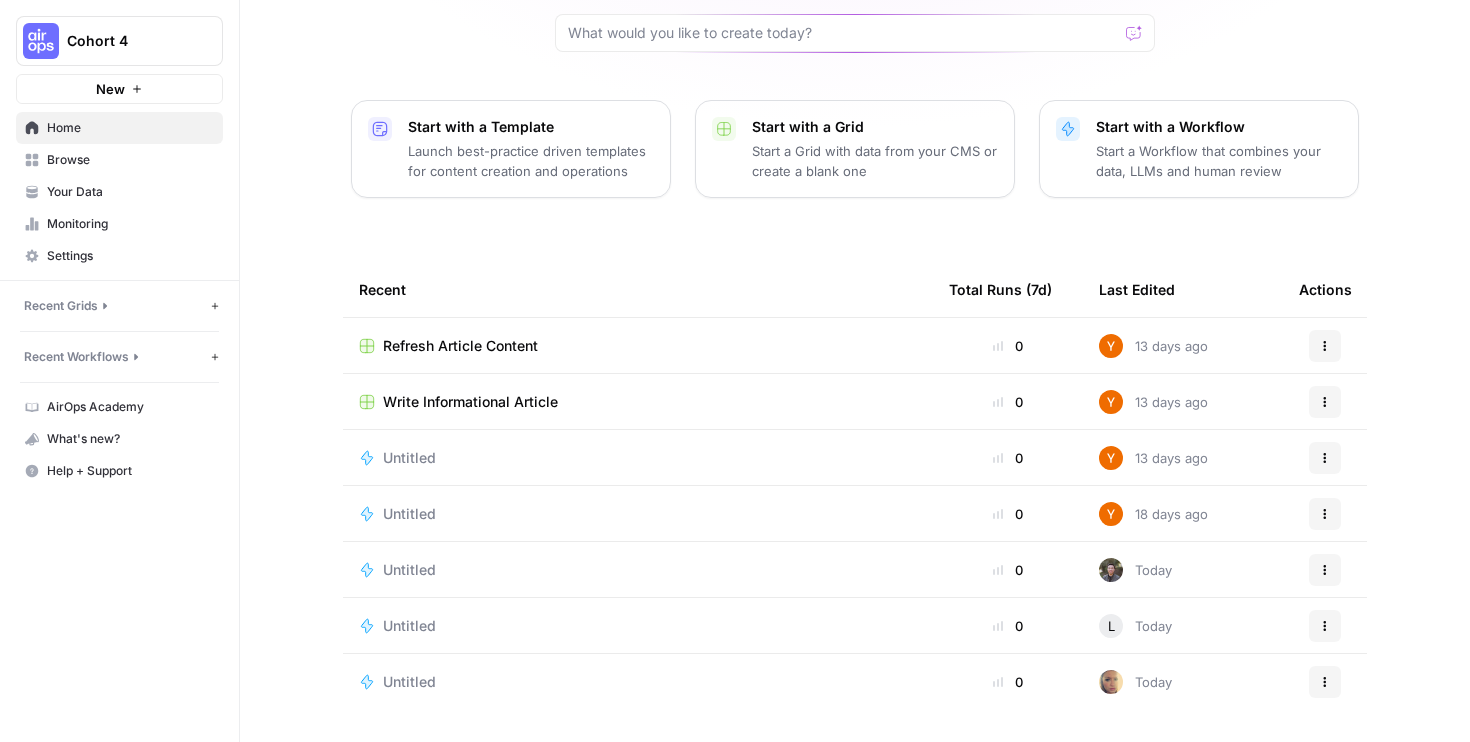 click on "Cohort 4" at bounding box center (127, 41) 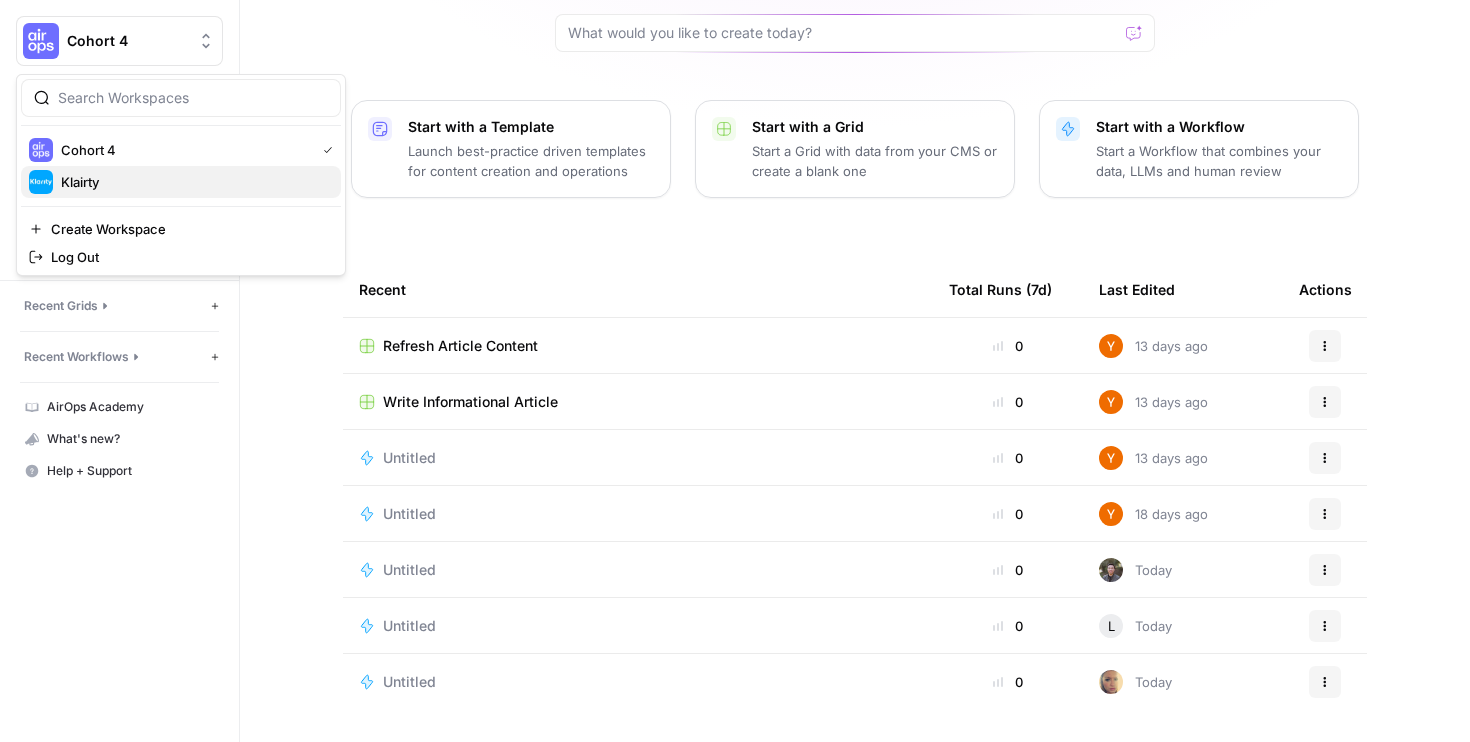 click on "Klairty" at bounding box center [193, 182] 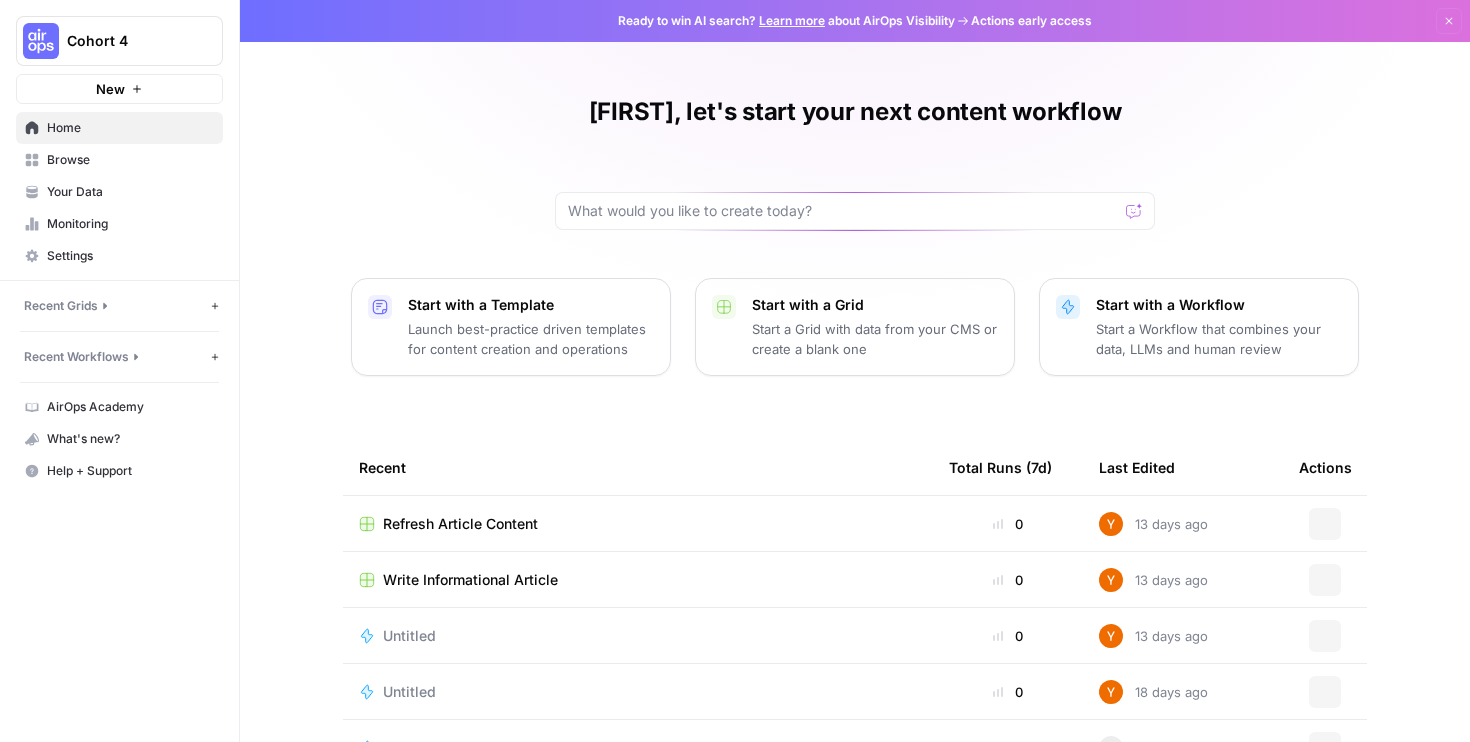 scroll, scrollTop: 0, scrollLeft: 0, axis: both 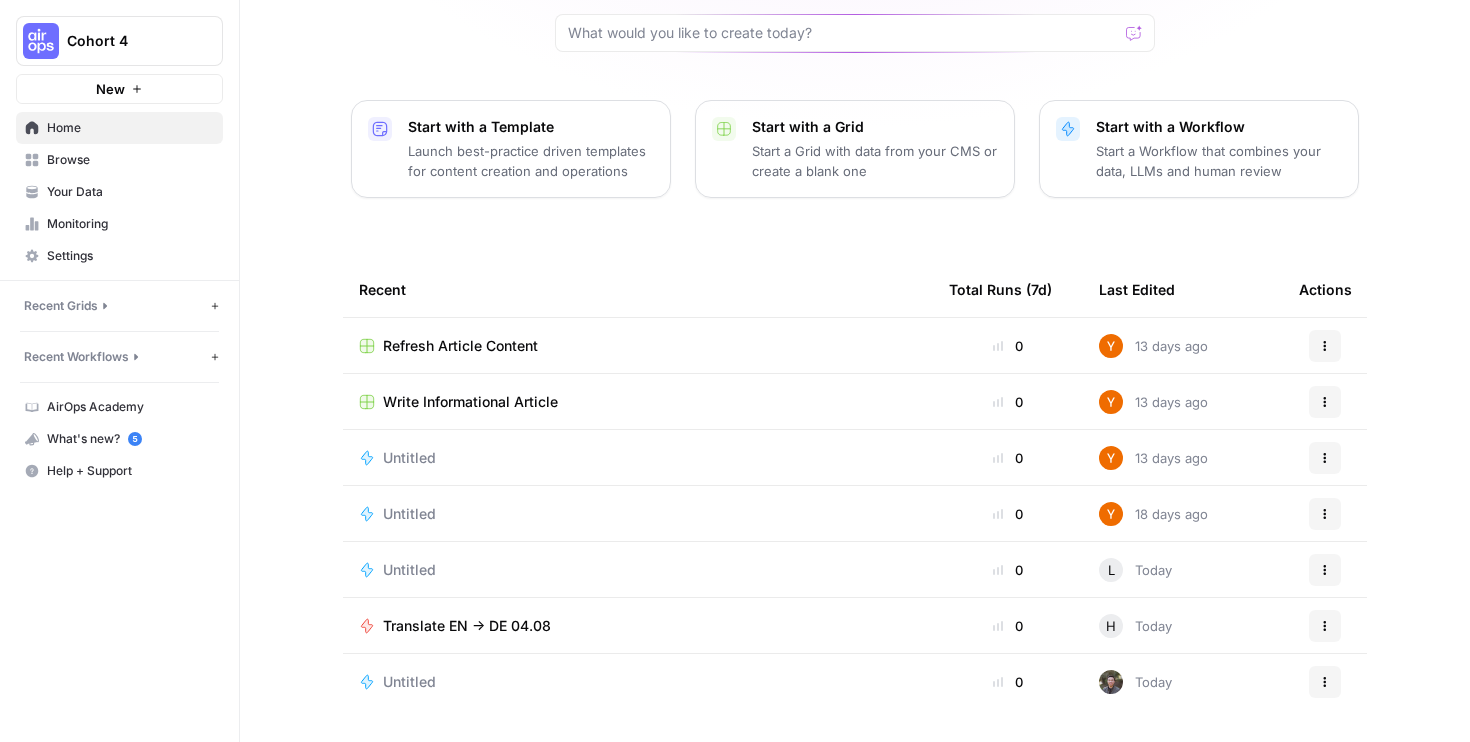 click on "Launch best-practice driven templates for content creation and operations" at bounding box center (531, 161) 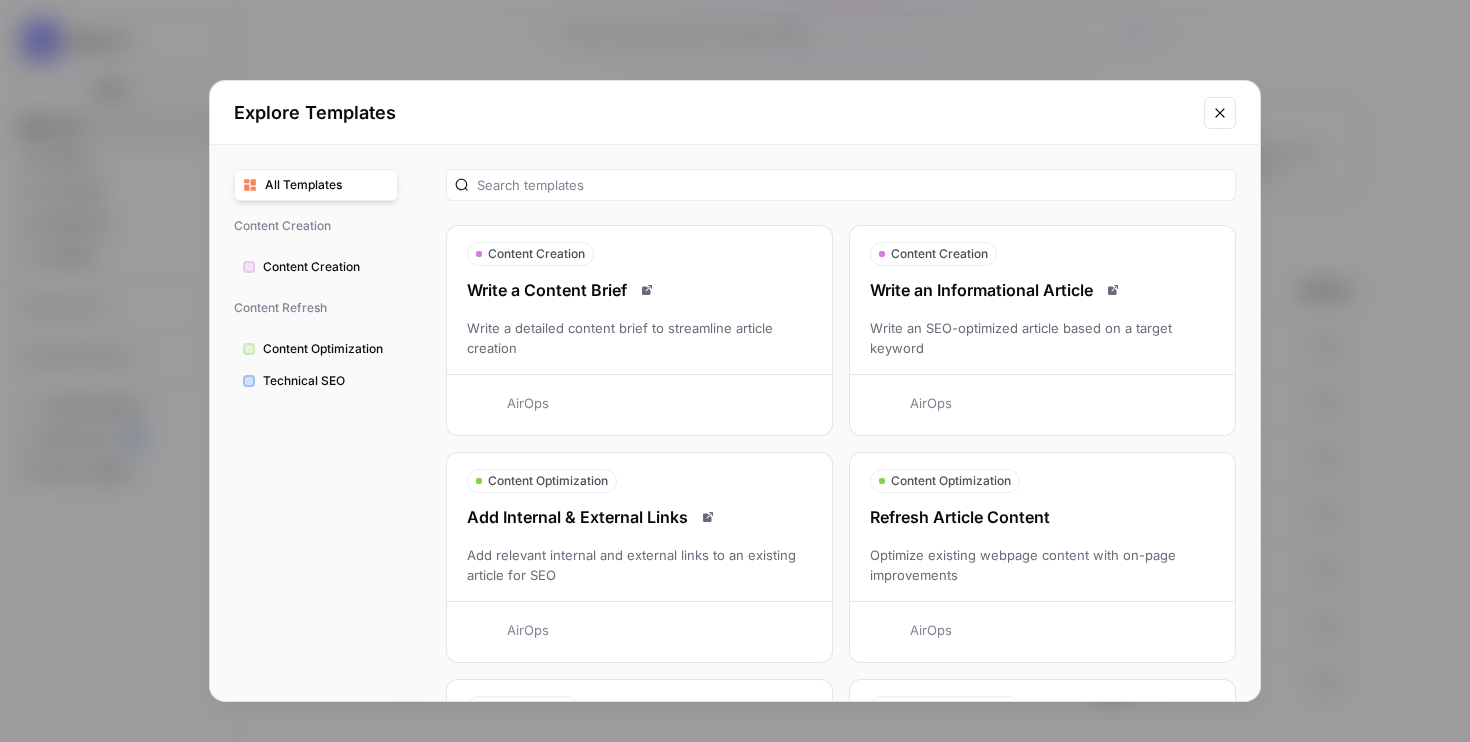click on "Content Creation" at bounding box center [326, 267] 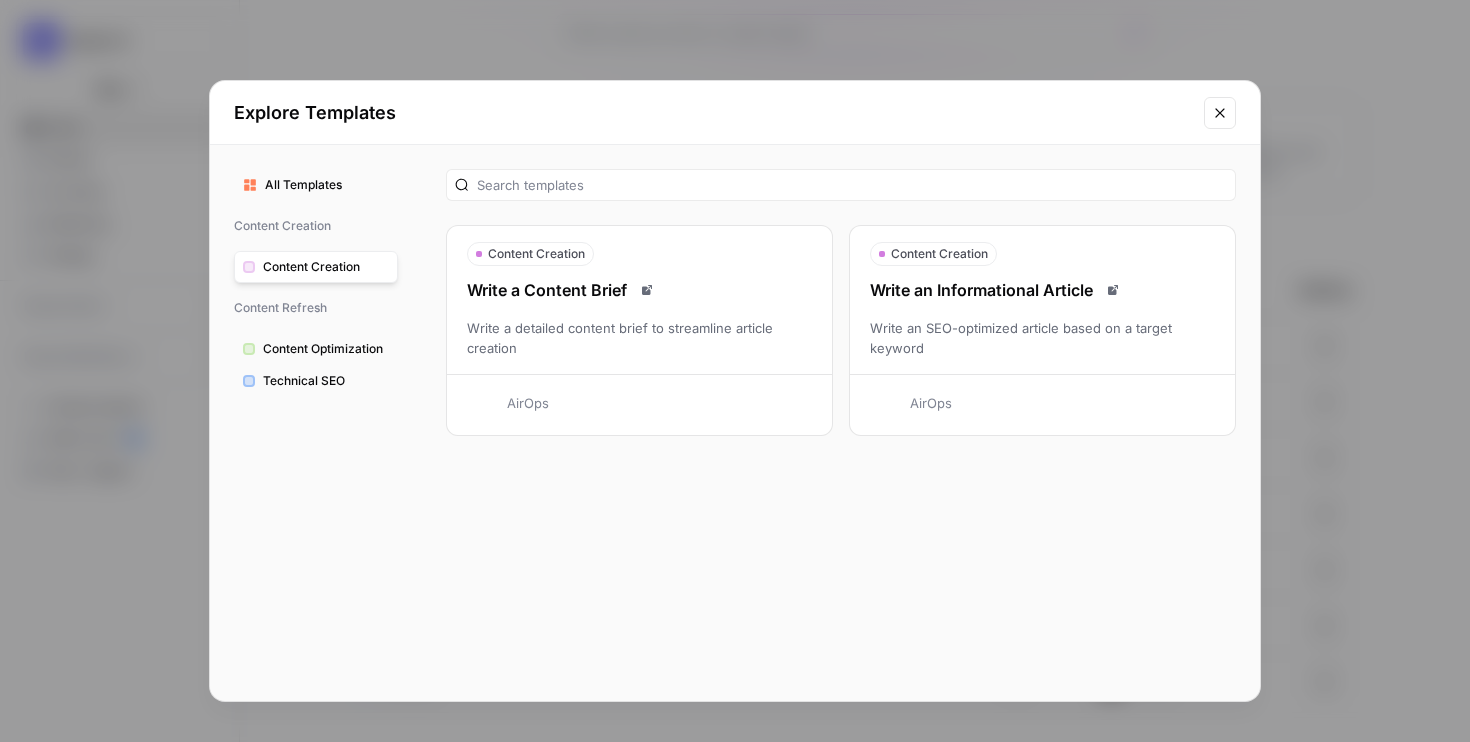 click on "Write an Informational Article Write an SEO-optimized article based on a target keyword AirOps" at bounding box center (1042, 348) 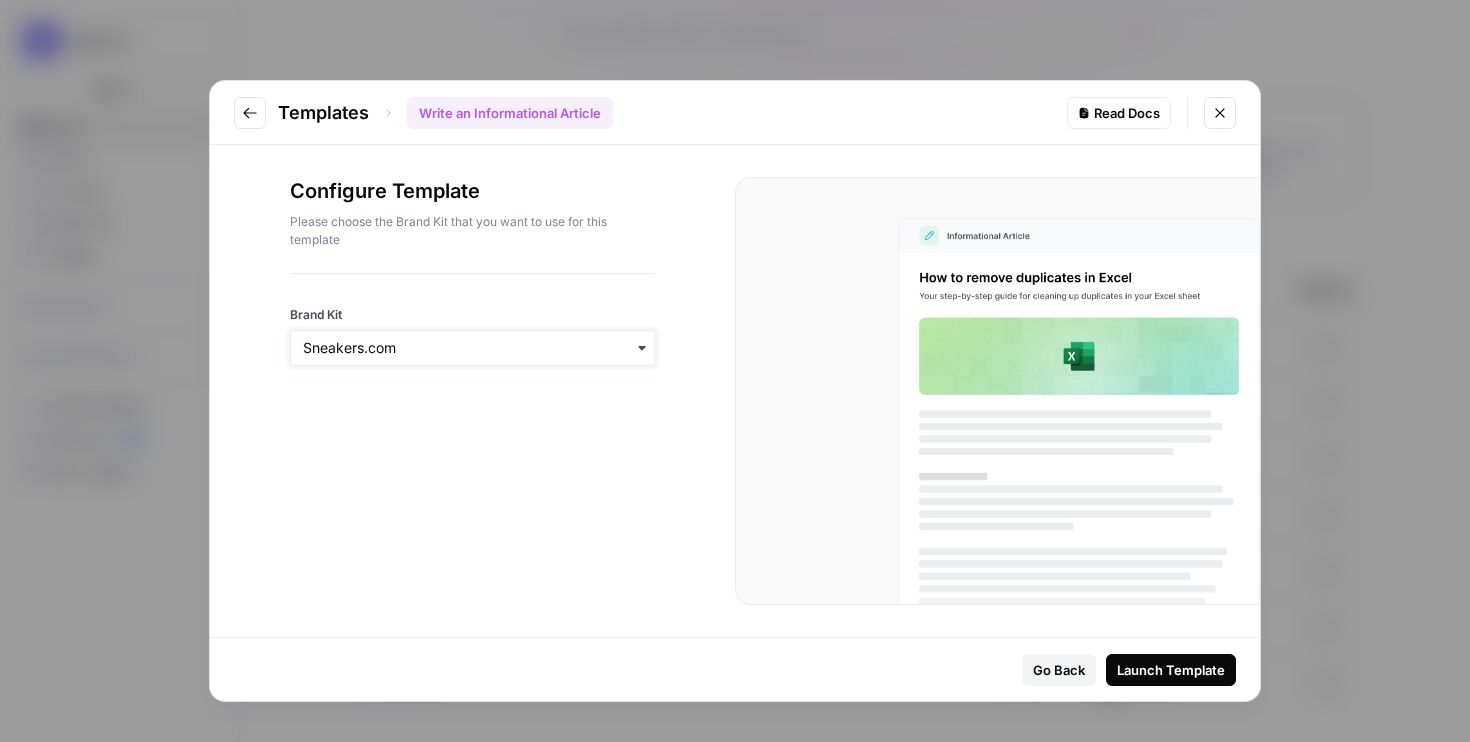 click on "Brand Kit" at bounding box center [472, 348] 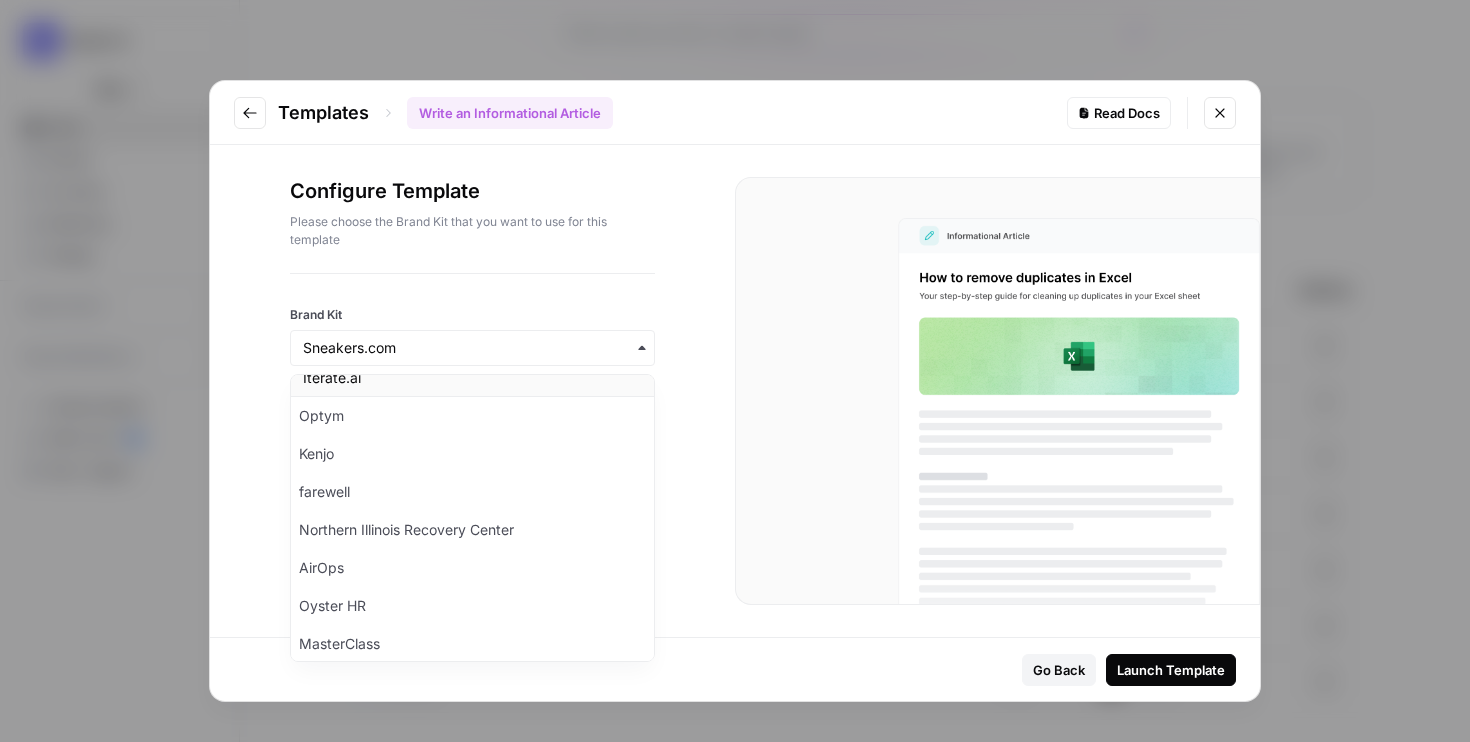 scroll, scrollTop: 463, scrollLeft: 0, axis: vertical 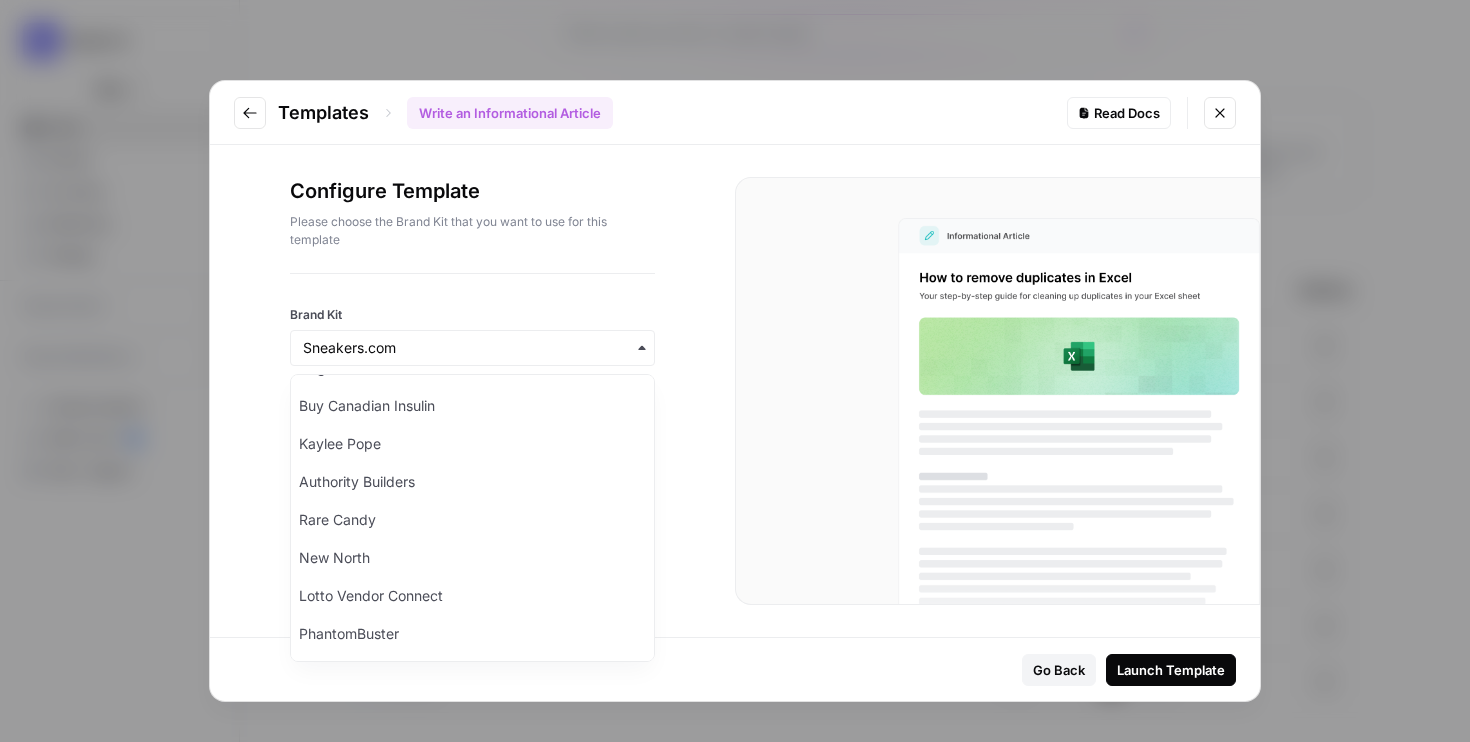 click on "Templates Write an Informational Article  Read Docs Configure Template Please choose the Brand Kit that you want to use for this template Brand Kit Go Back Launch Template" at bounding box center (735, 371) 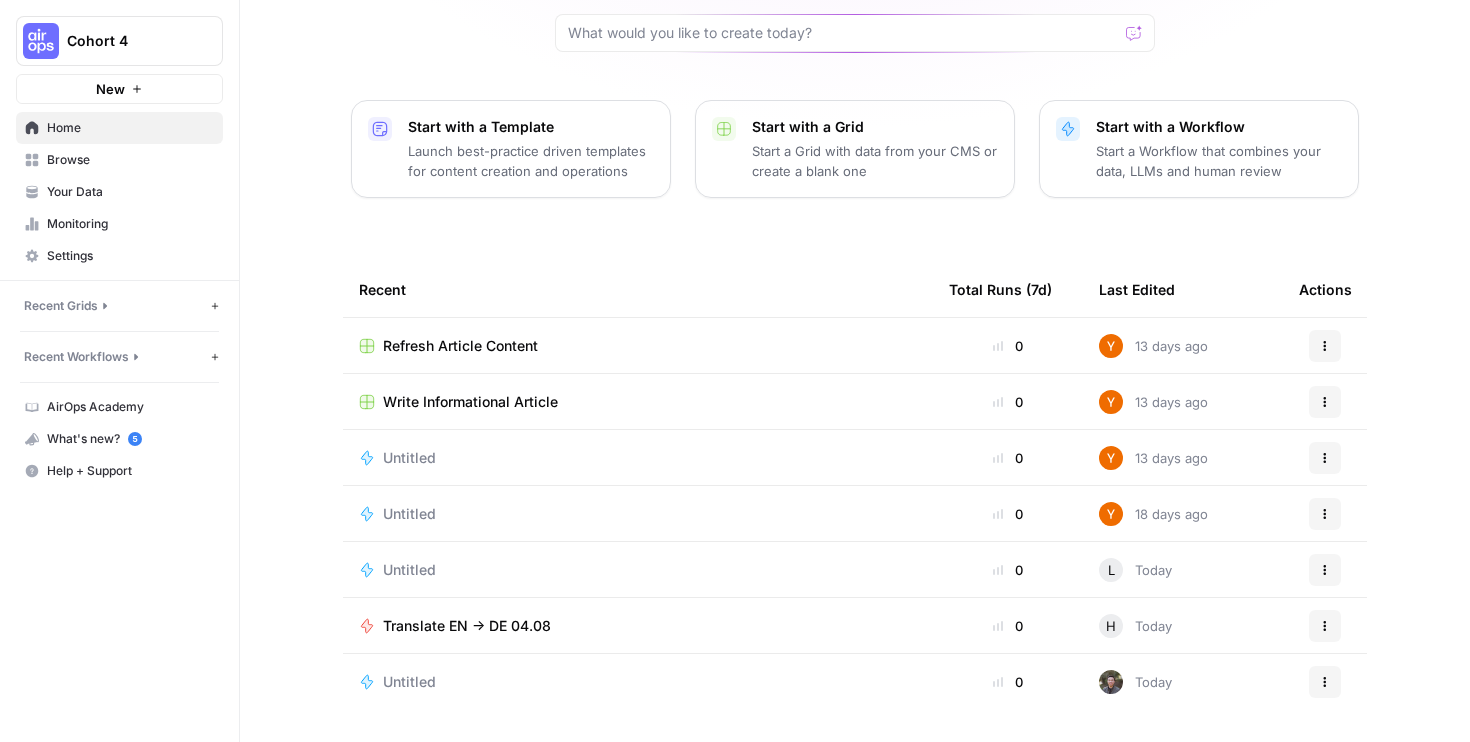 click 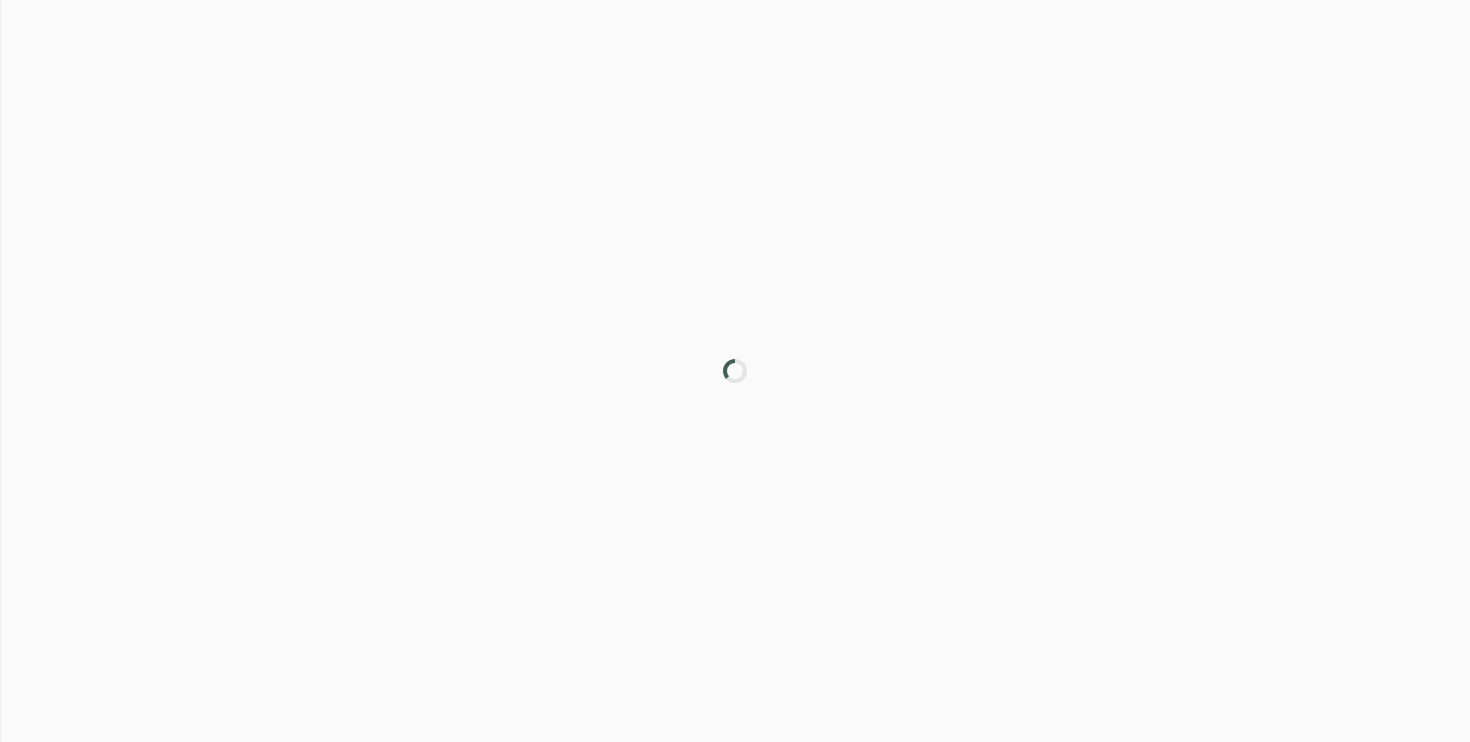 scroll, scrollTop: 0, scrollLeft: 0, axis: both 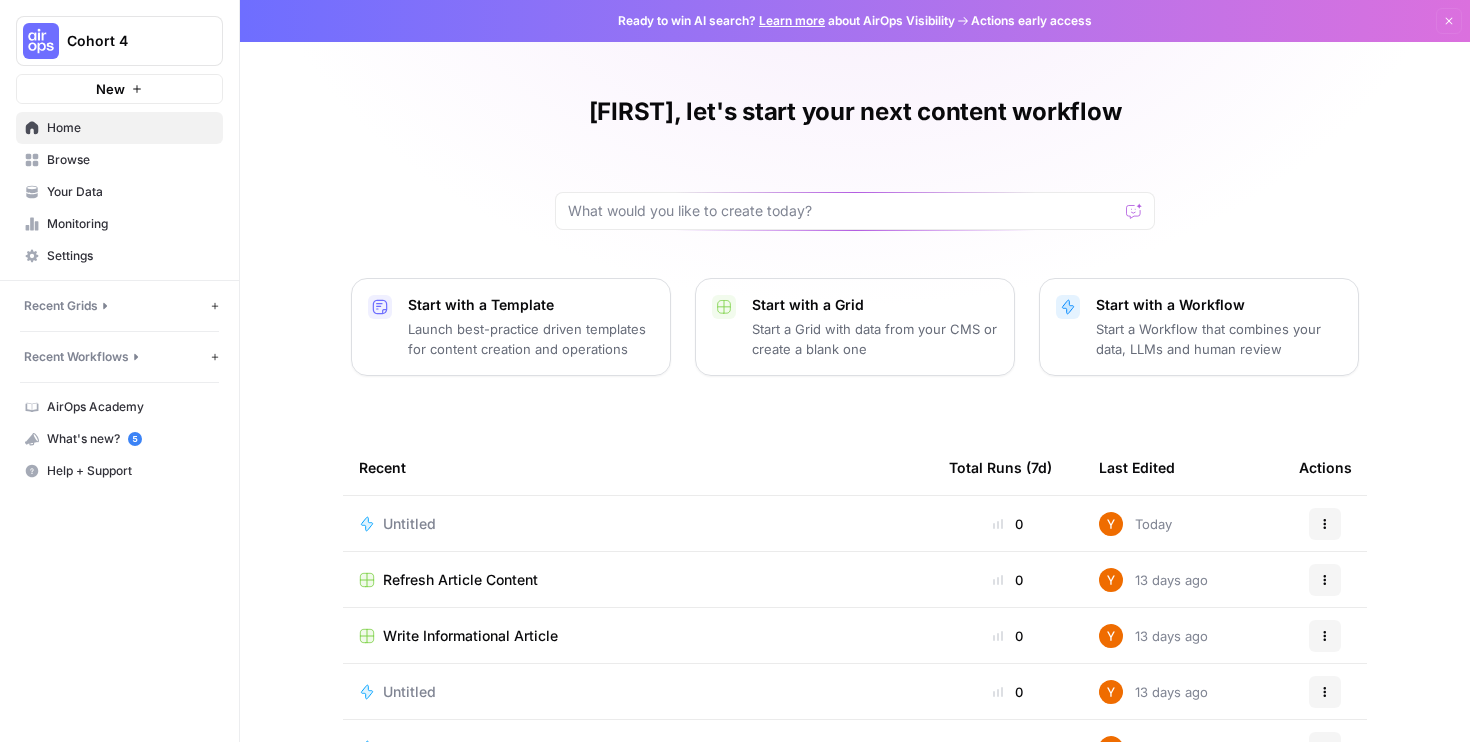click 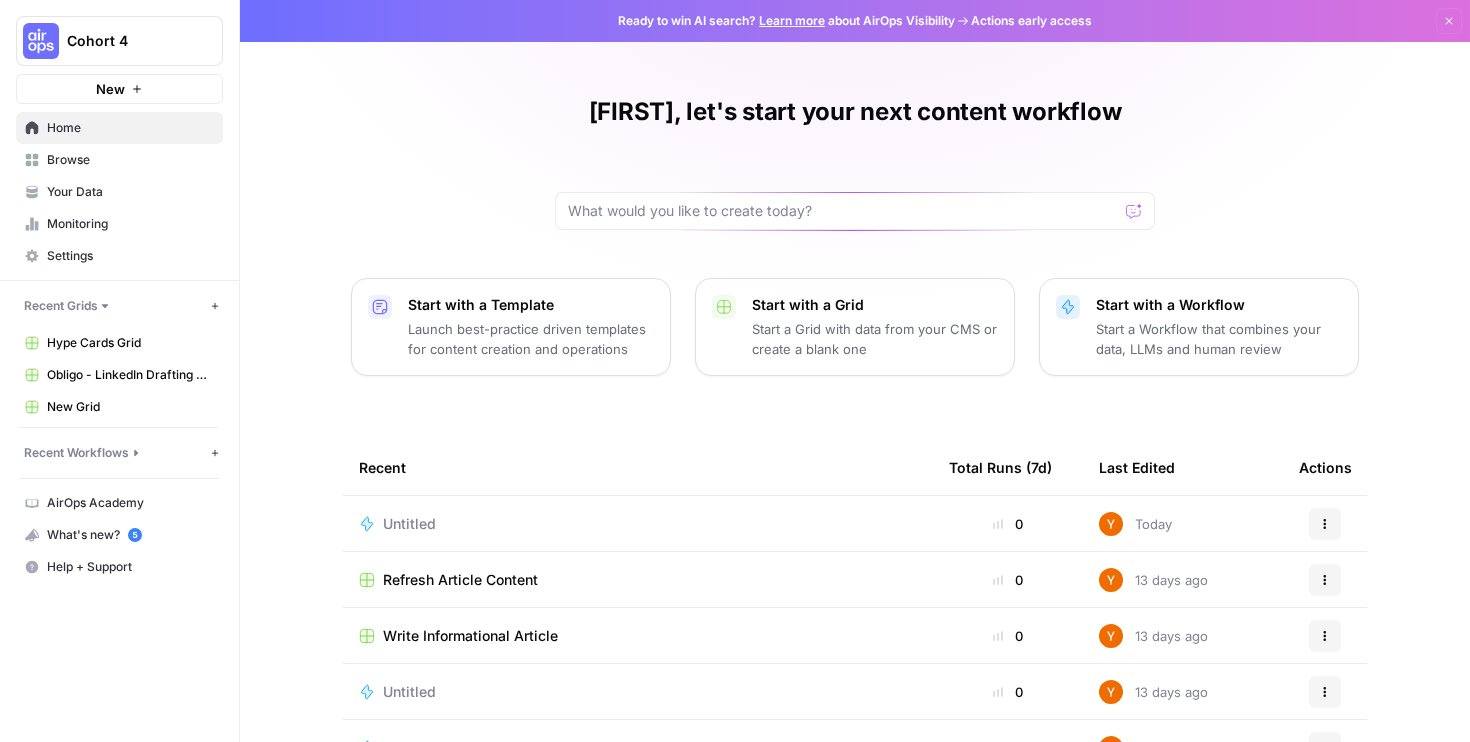 click 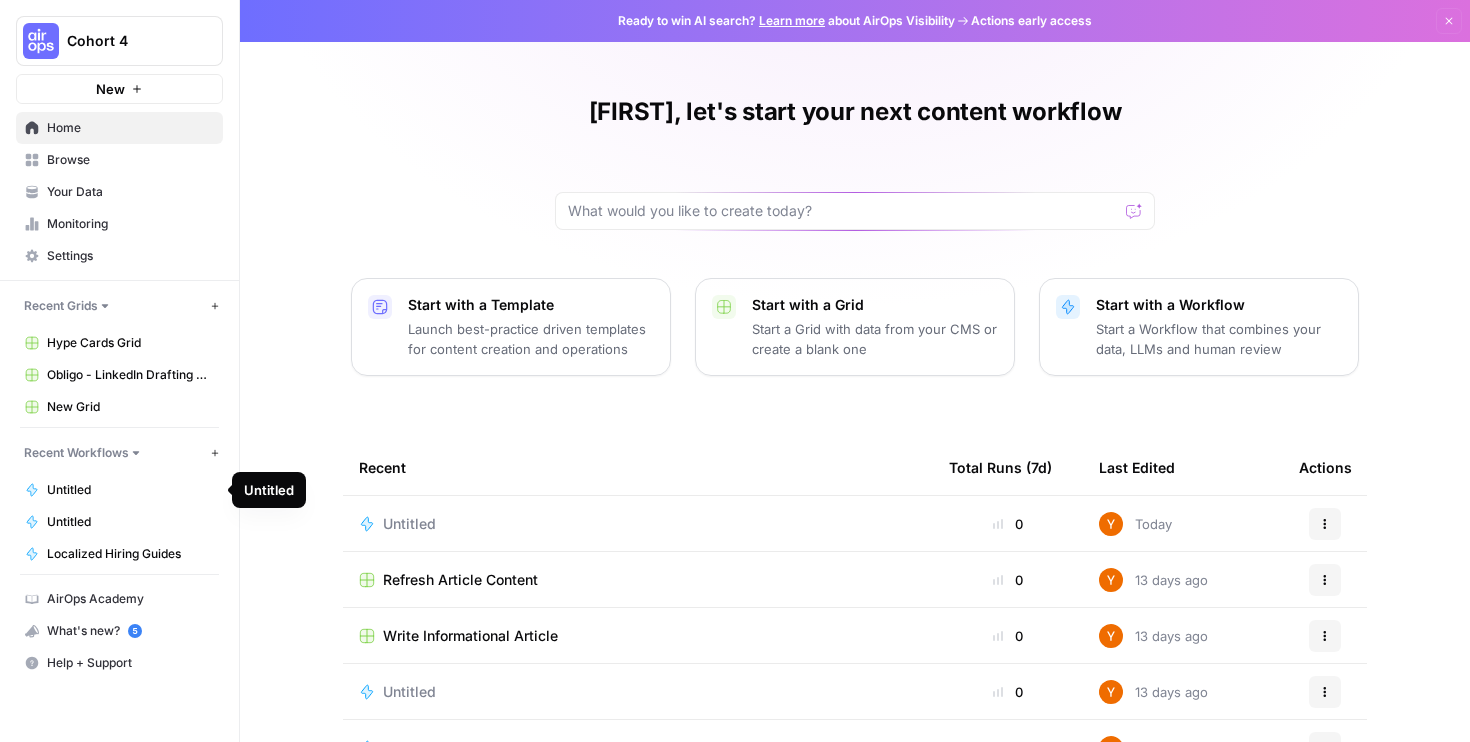 click 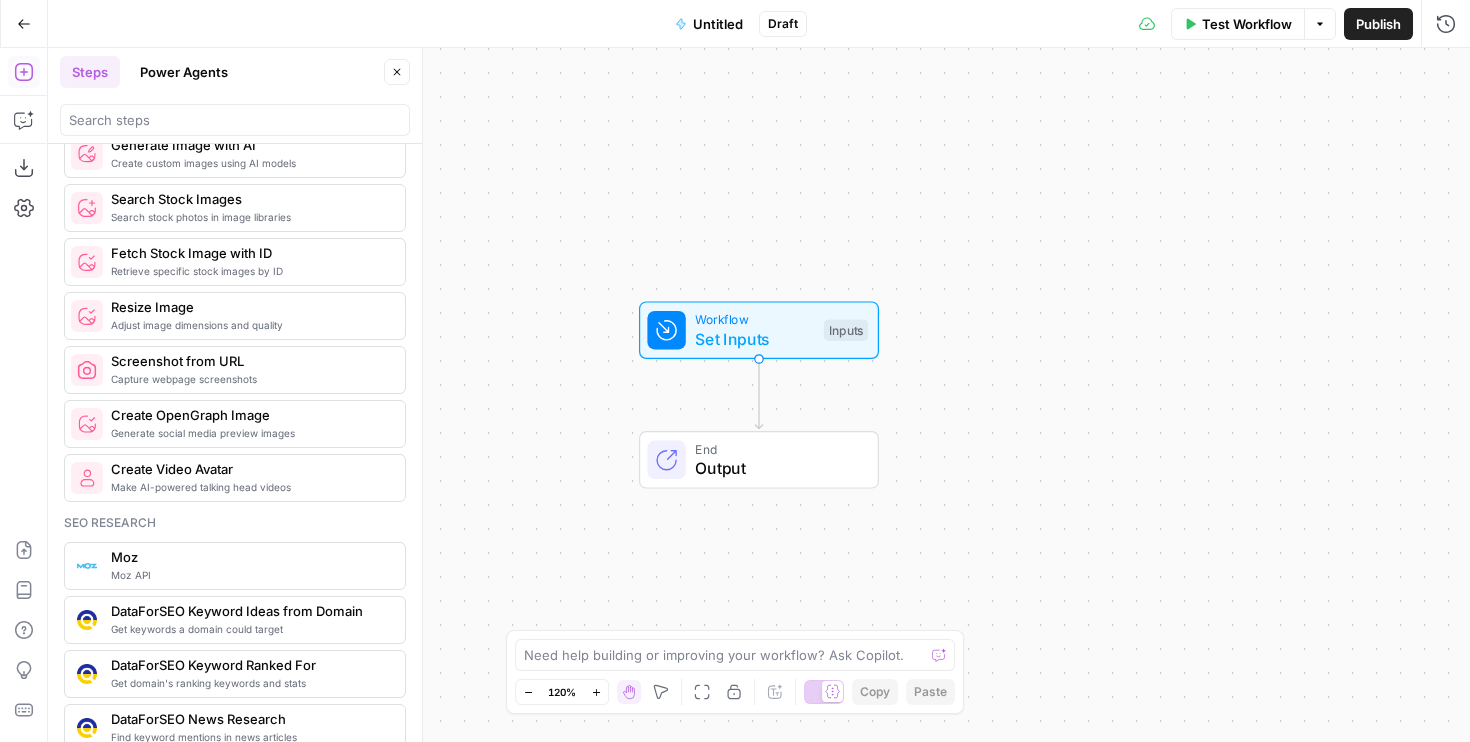 scroll, scrollTop: 1570, scrollLeft: 0, axis: vertical 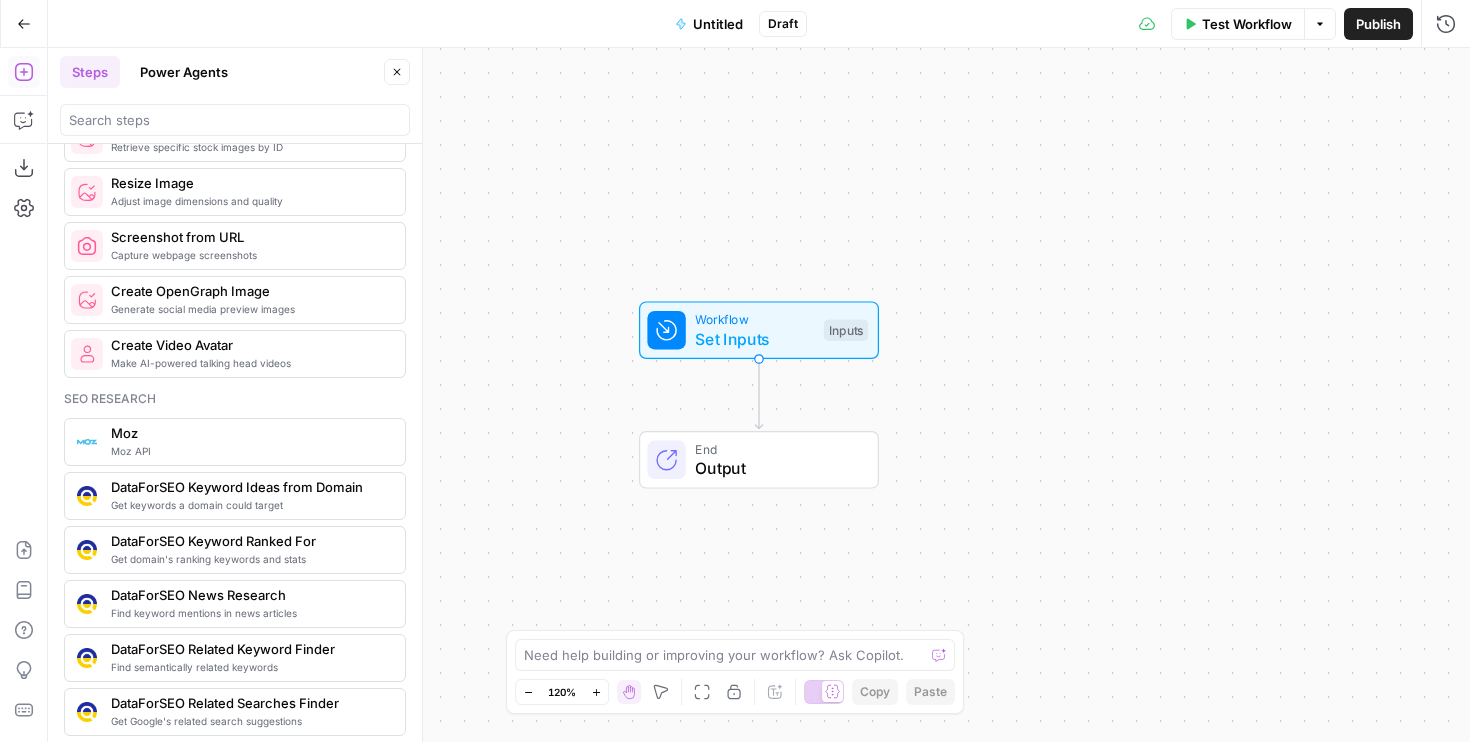 type 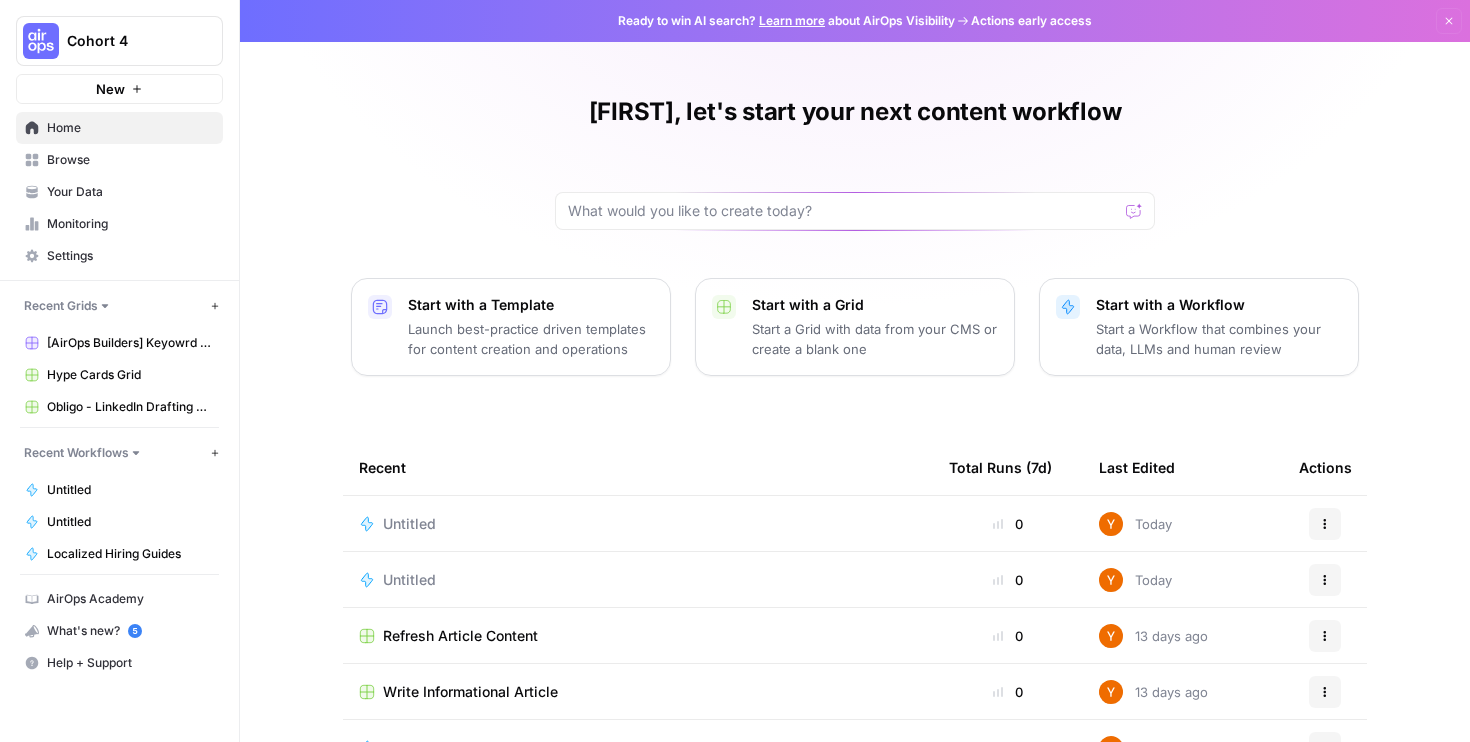 click on "Browse" at bounding box center (130, 160) 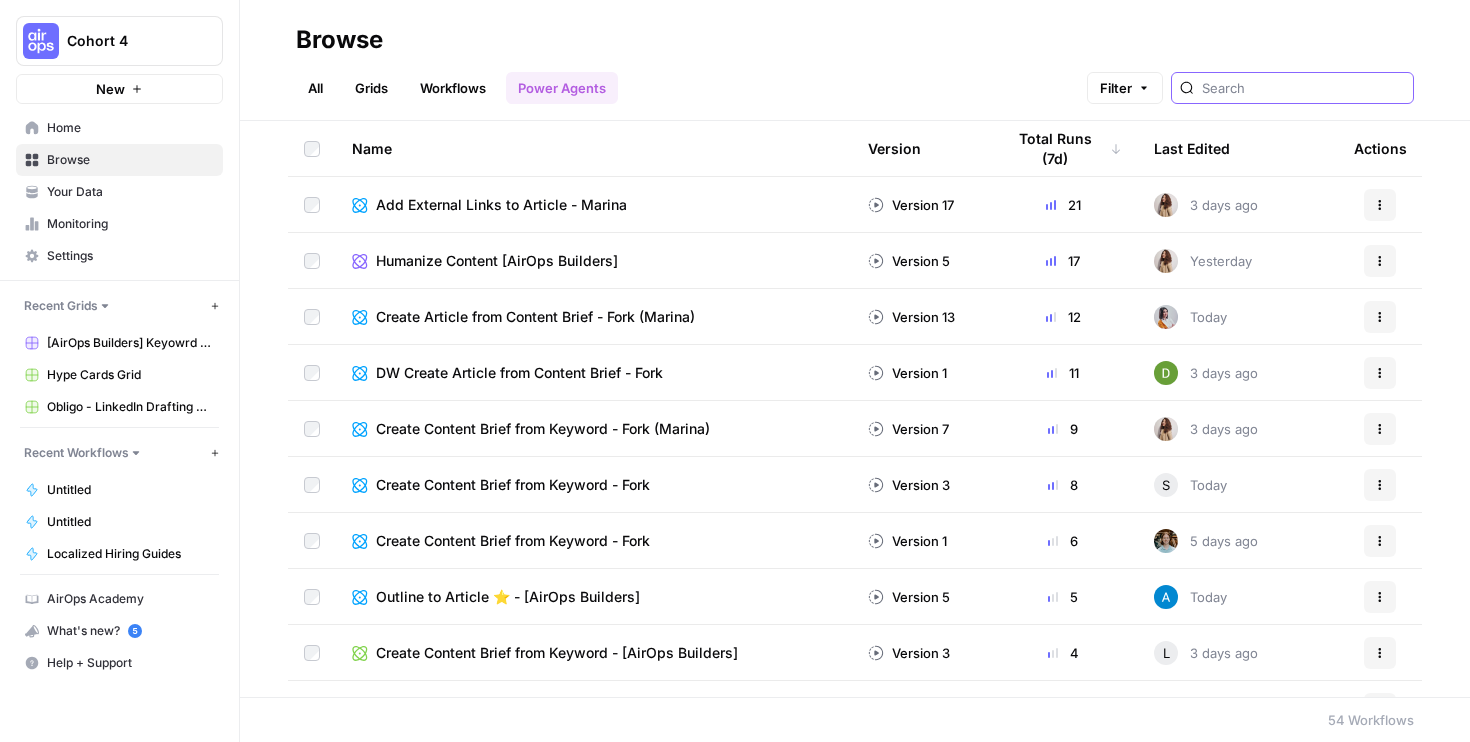 click at bounding box center [1303, 88] 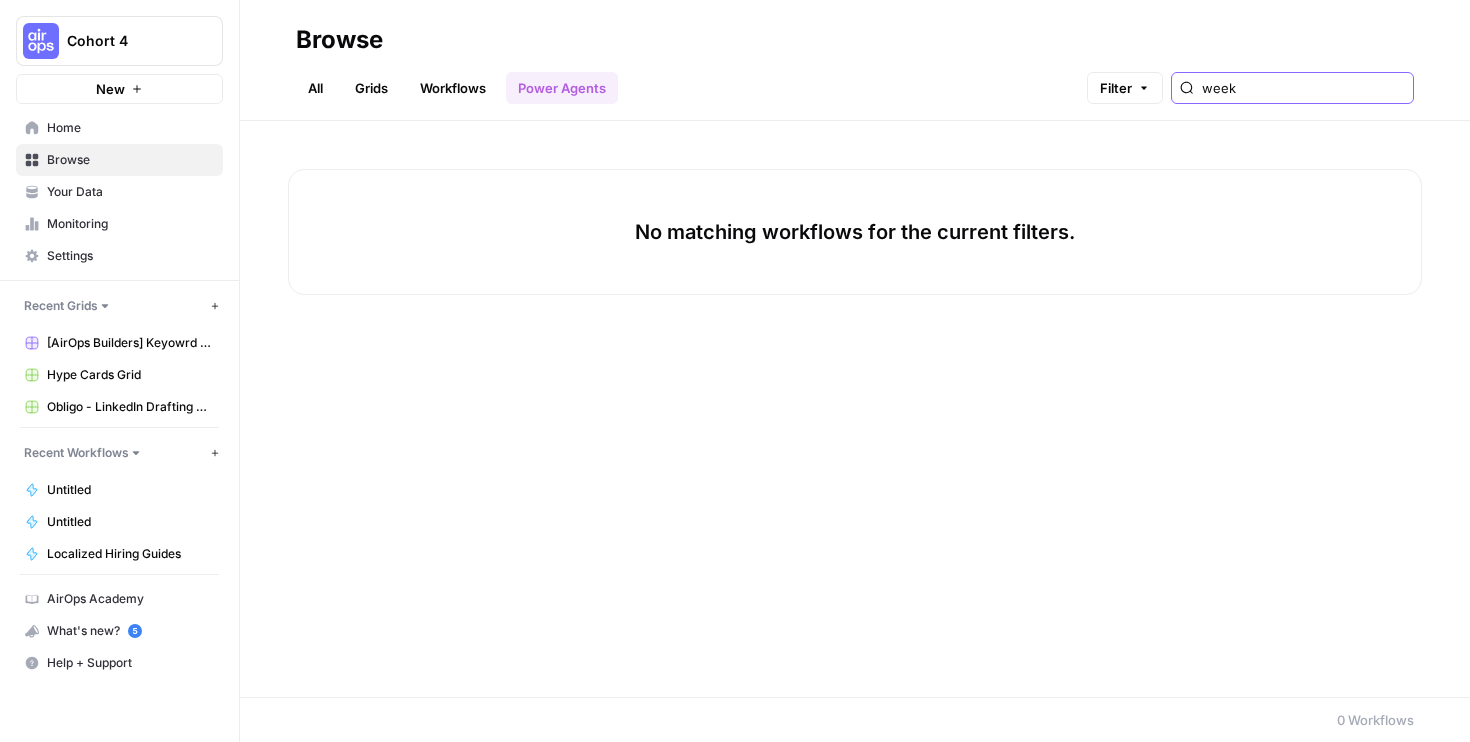 type on "week" 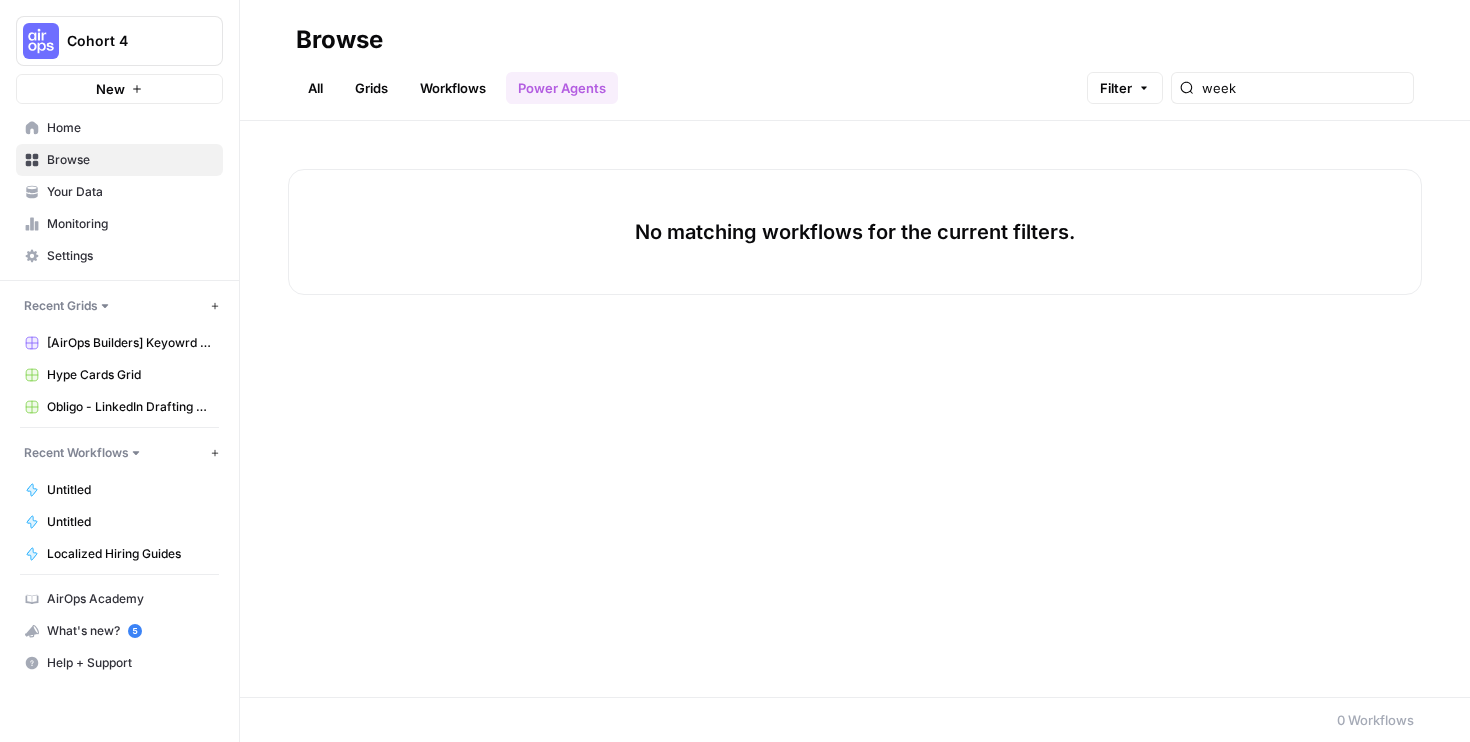 click on "All" at bounding box center (315, 88) 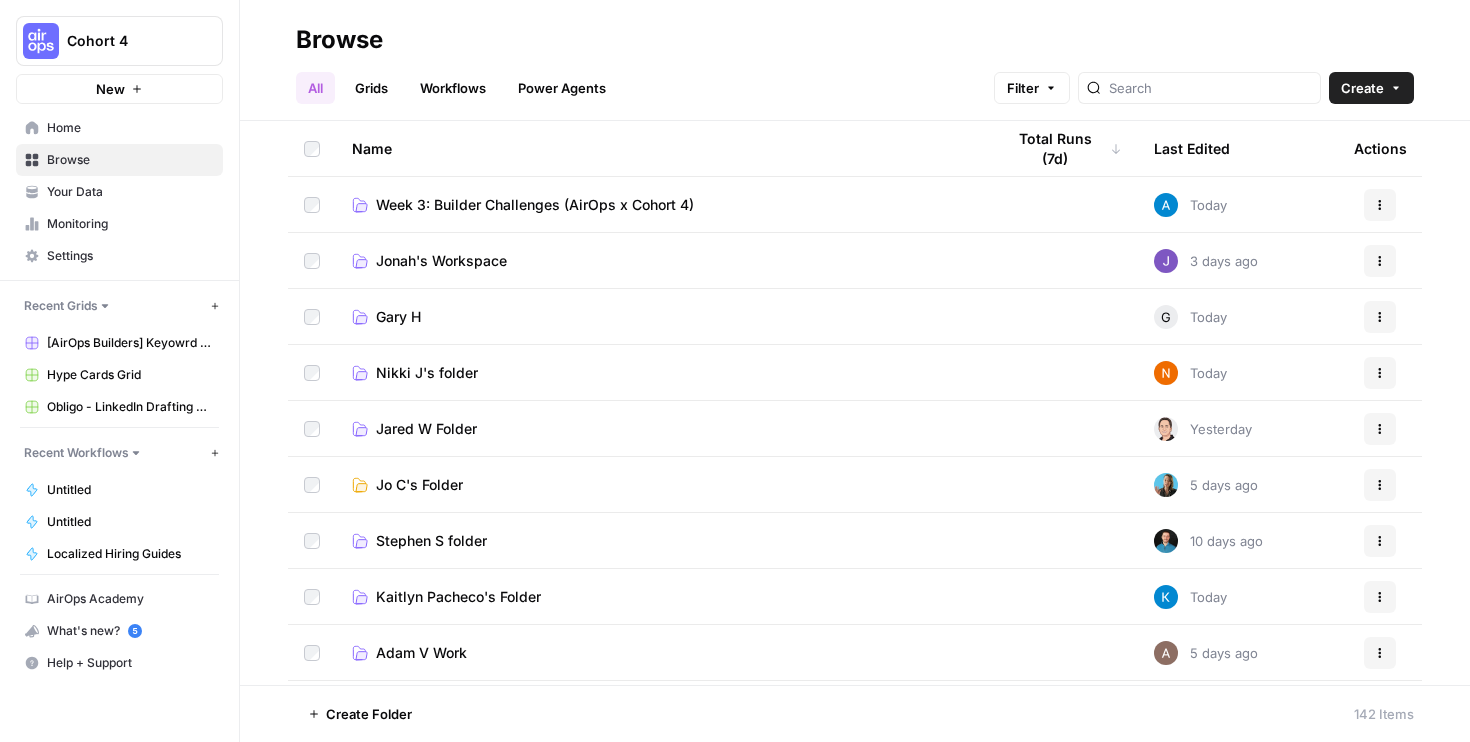 click on "Week 3: Builder Challenges (AirOps x Cohort 4)" at bounding box center [662, 205] 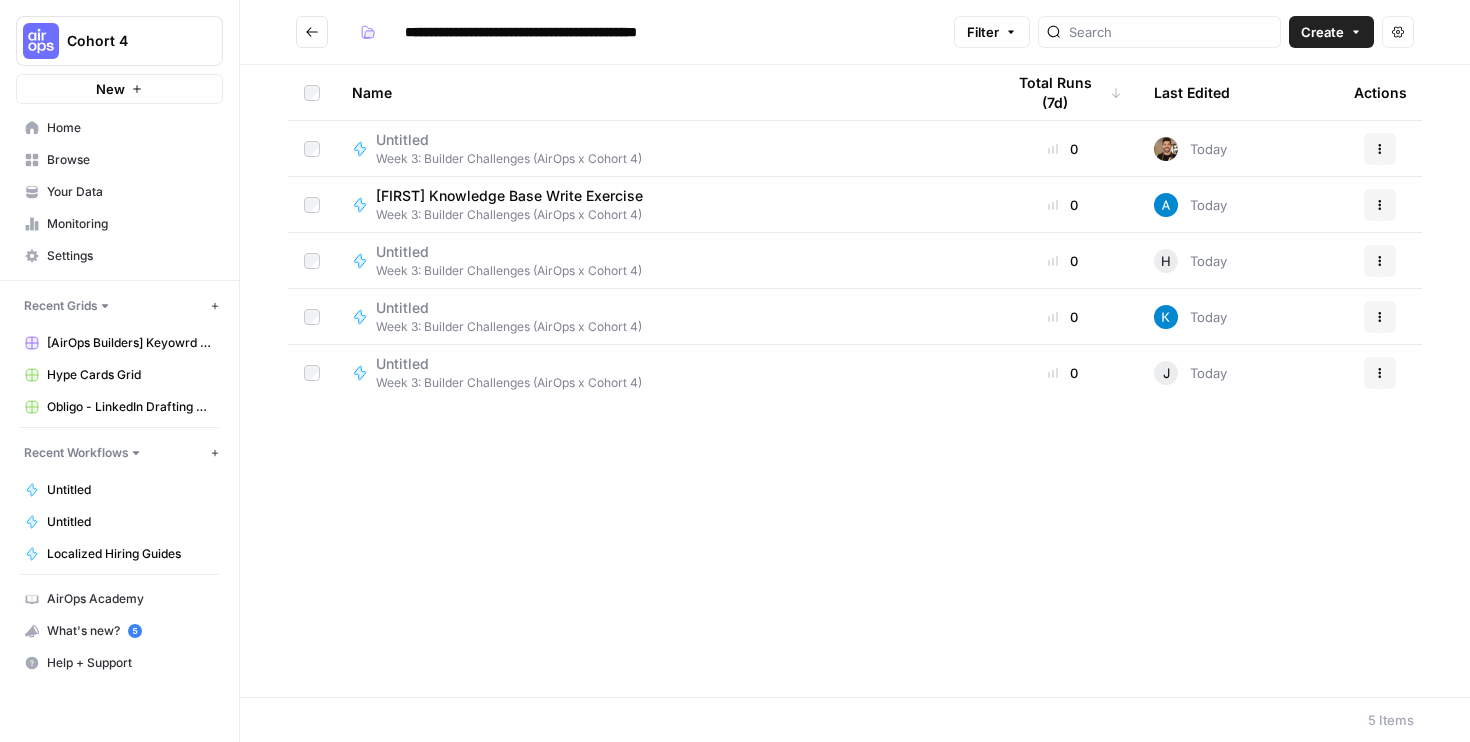 click on "[FIRST] Knowledge Base Write Exercise" at bounding box center [509, 196] 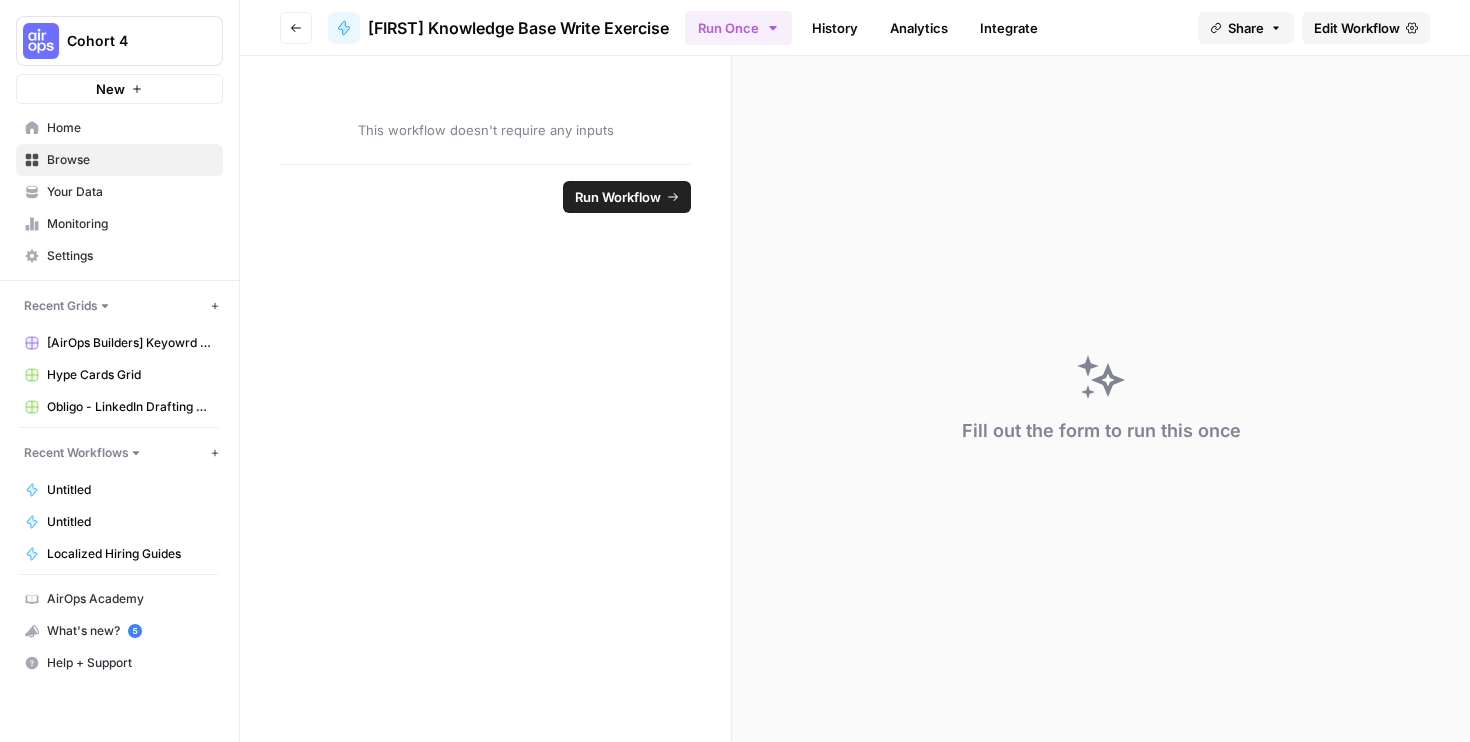 click on "[FIRST] Knowledge Base Write Exercise" at bounding box center [518, 28] 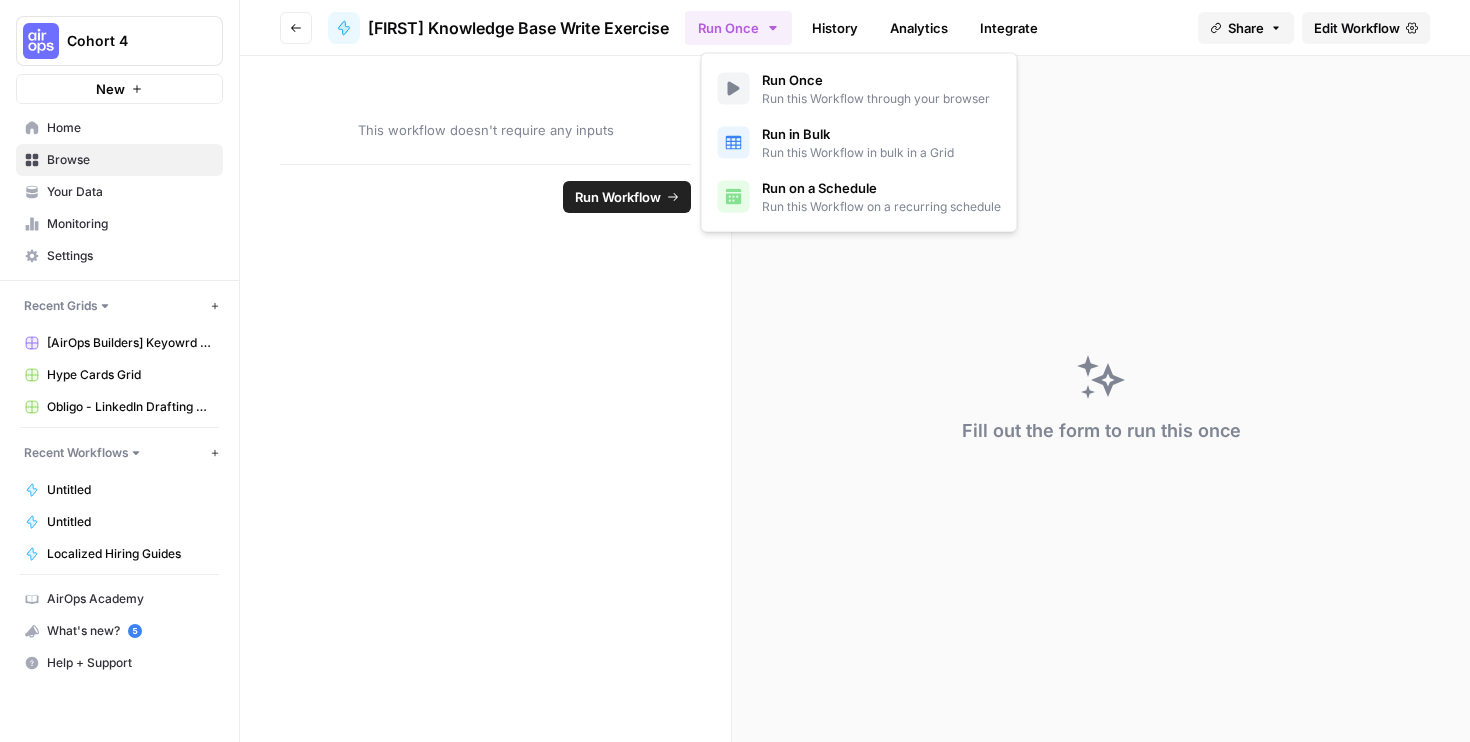 click on "Fill out the form to run this once" at bounding box center [1101, 399] 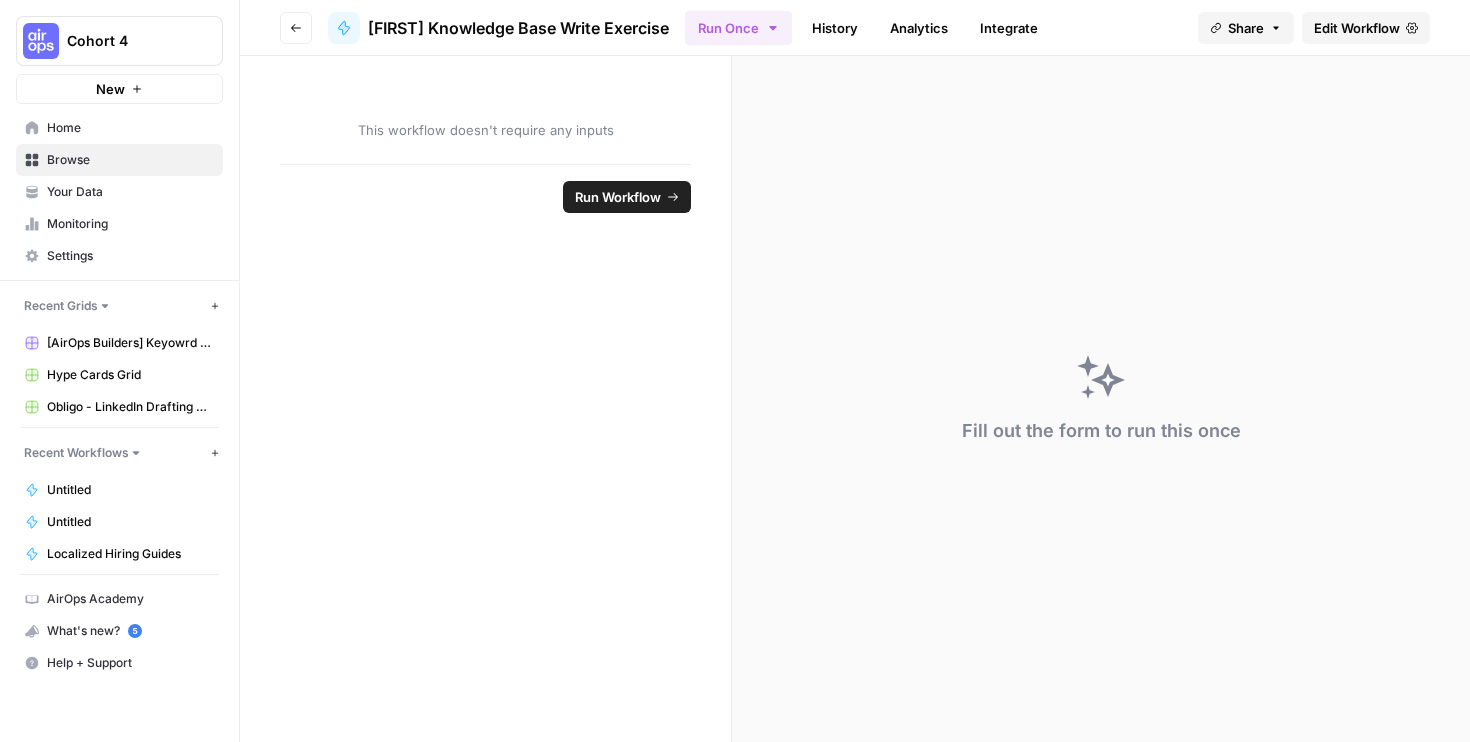 click 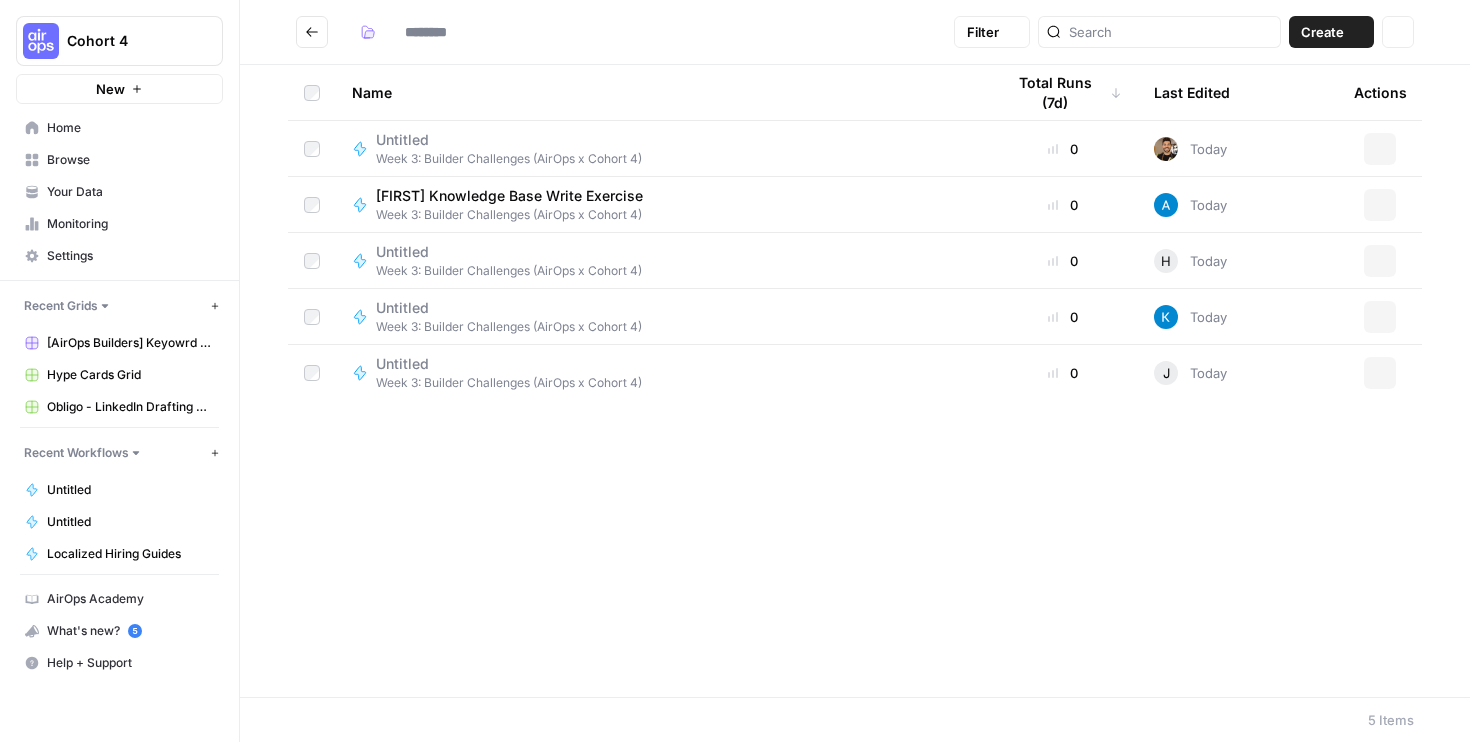 type on "**********" 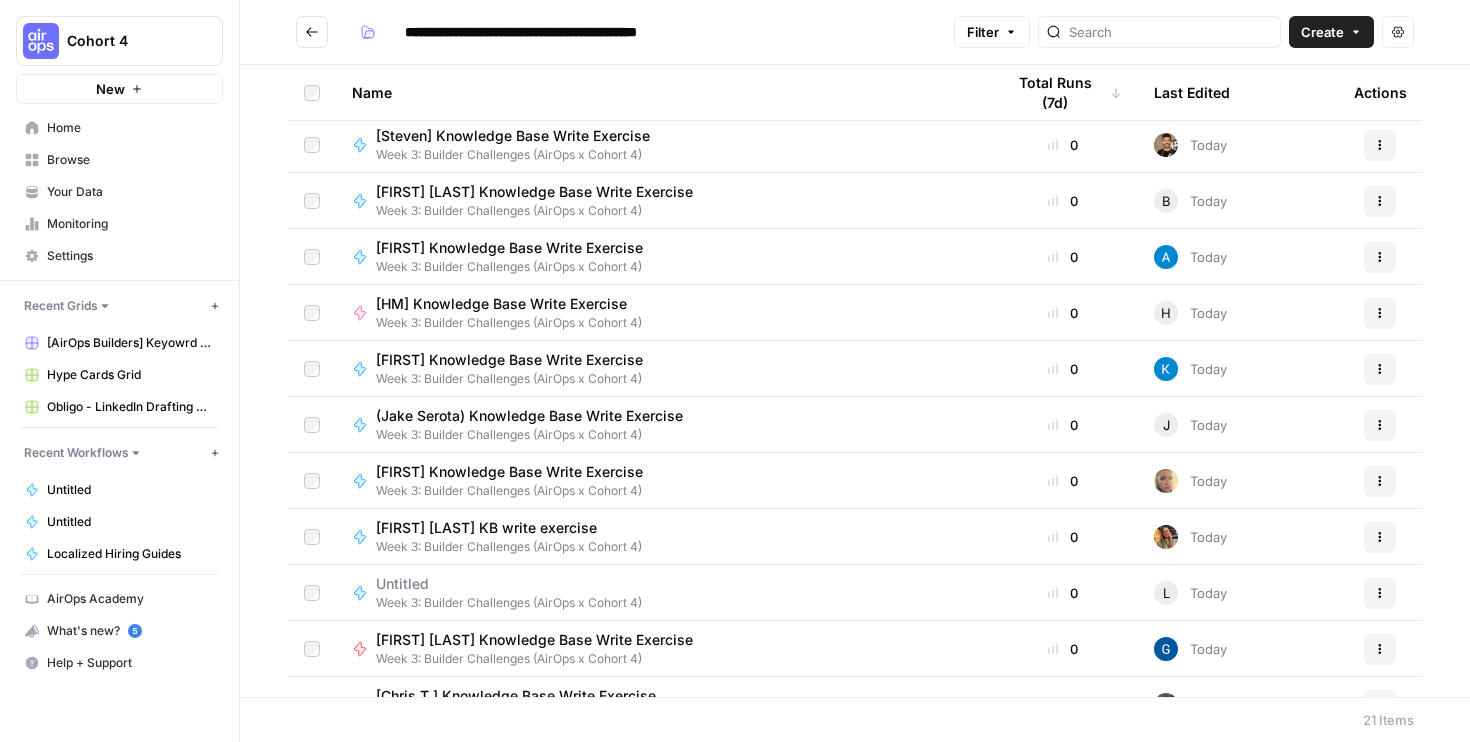 scroll, scrollTop: 0, scrollLeft: 0, axis: both 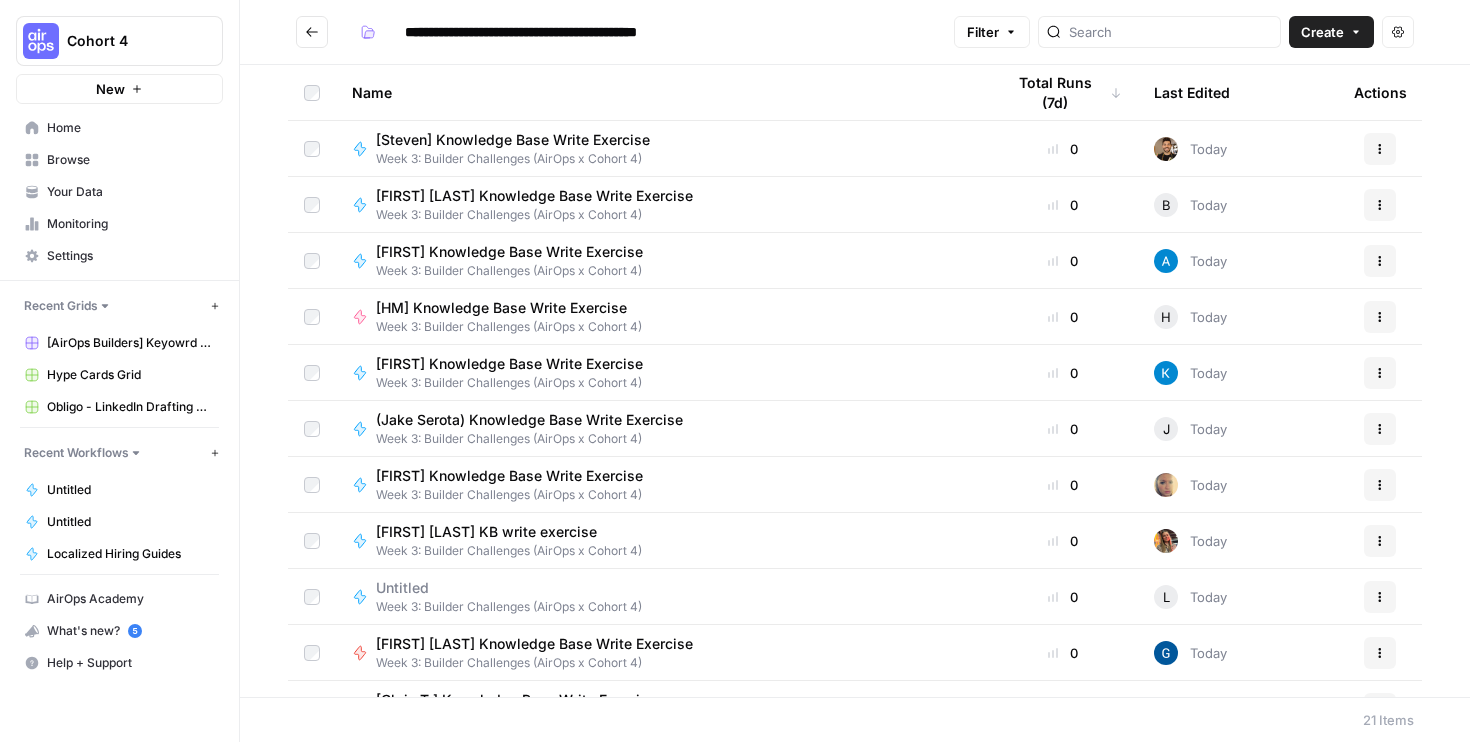click on "Create" at bounding box center (1322, 32) 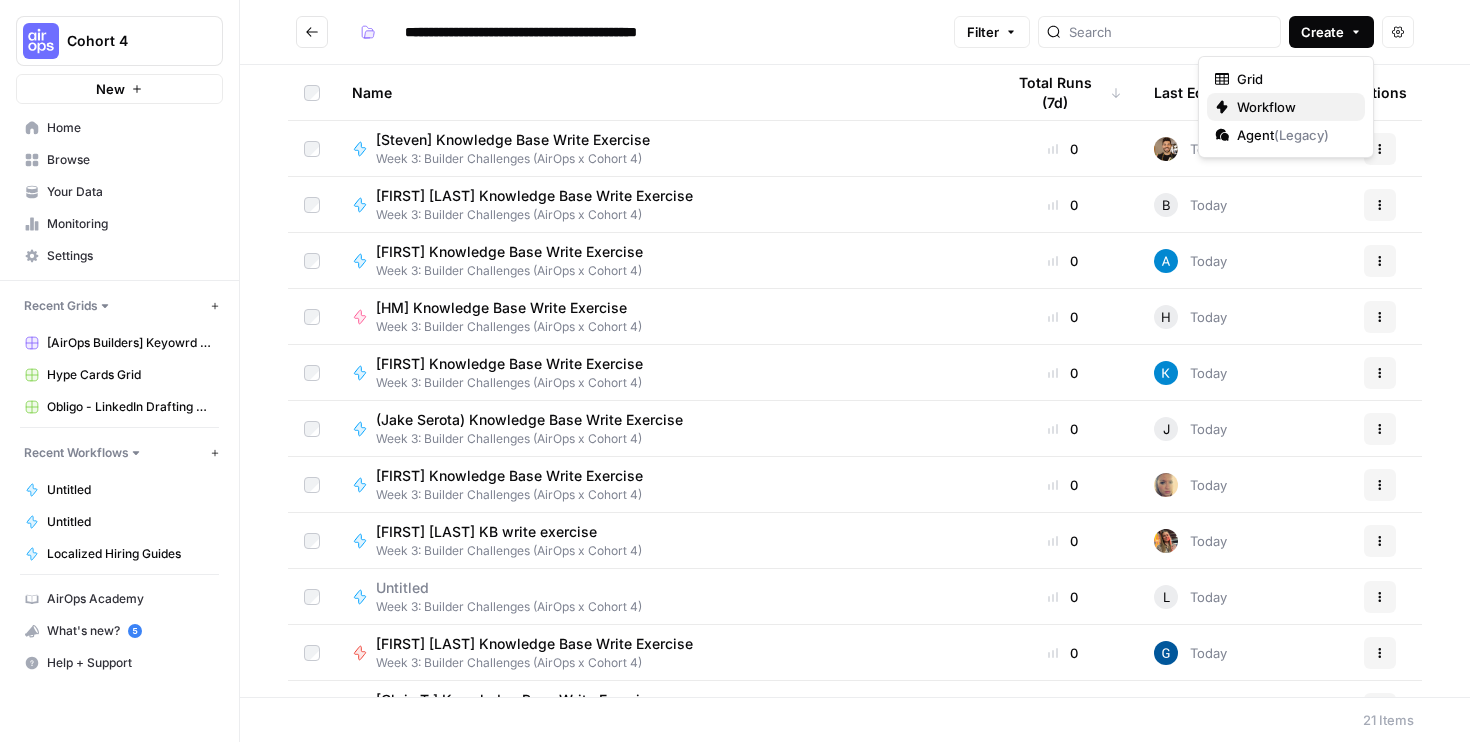 click on "Workflow" at bounding box center [1293, 107] 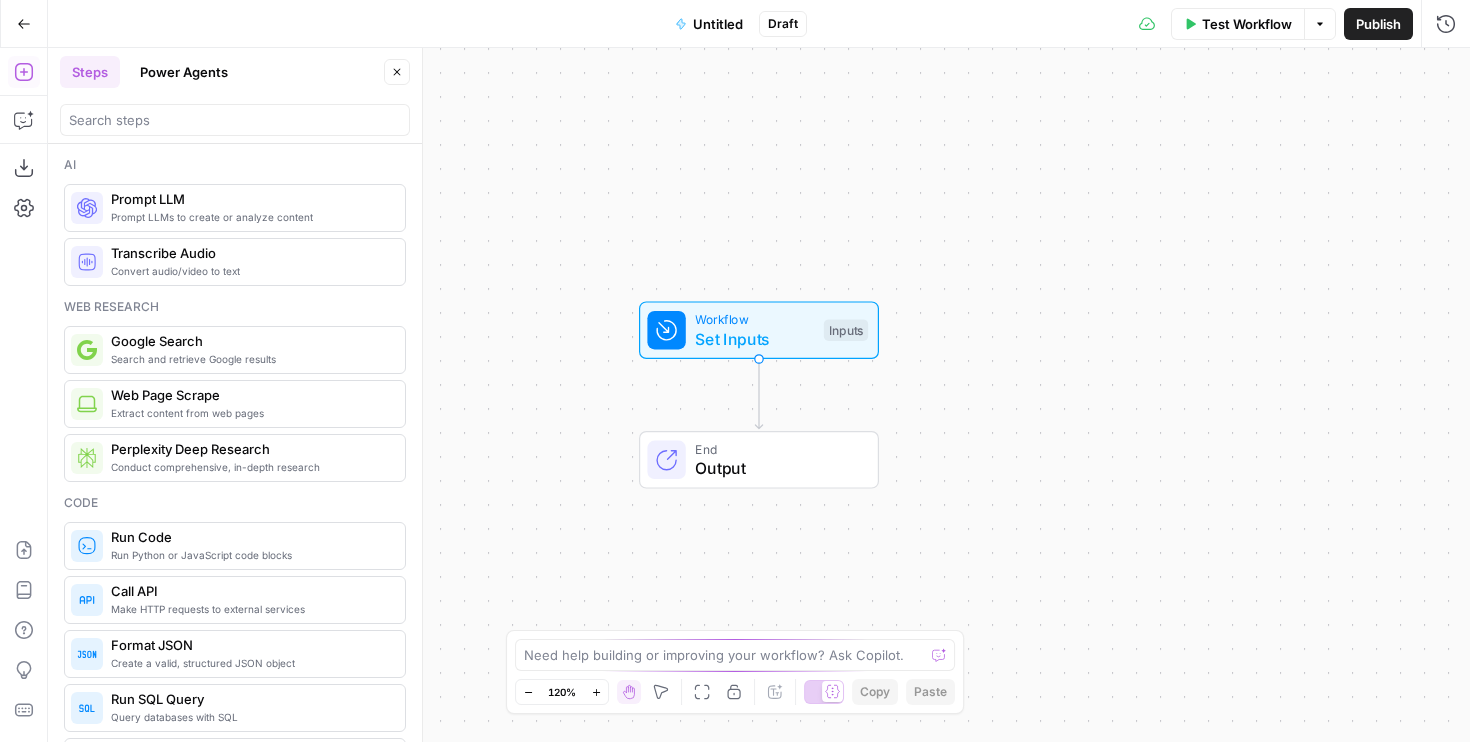 click on "Untitled" at bounding box center (718, 24) 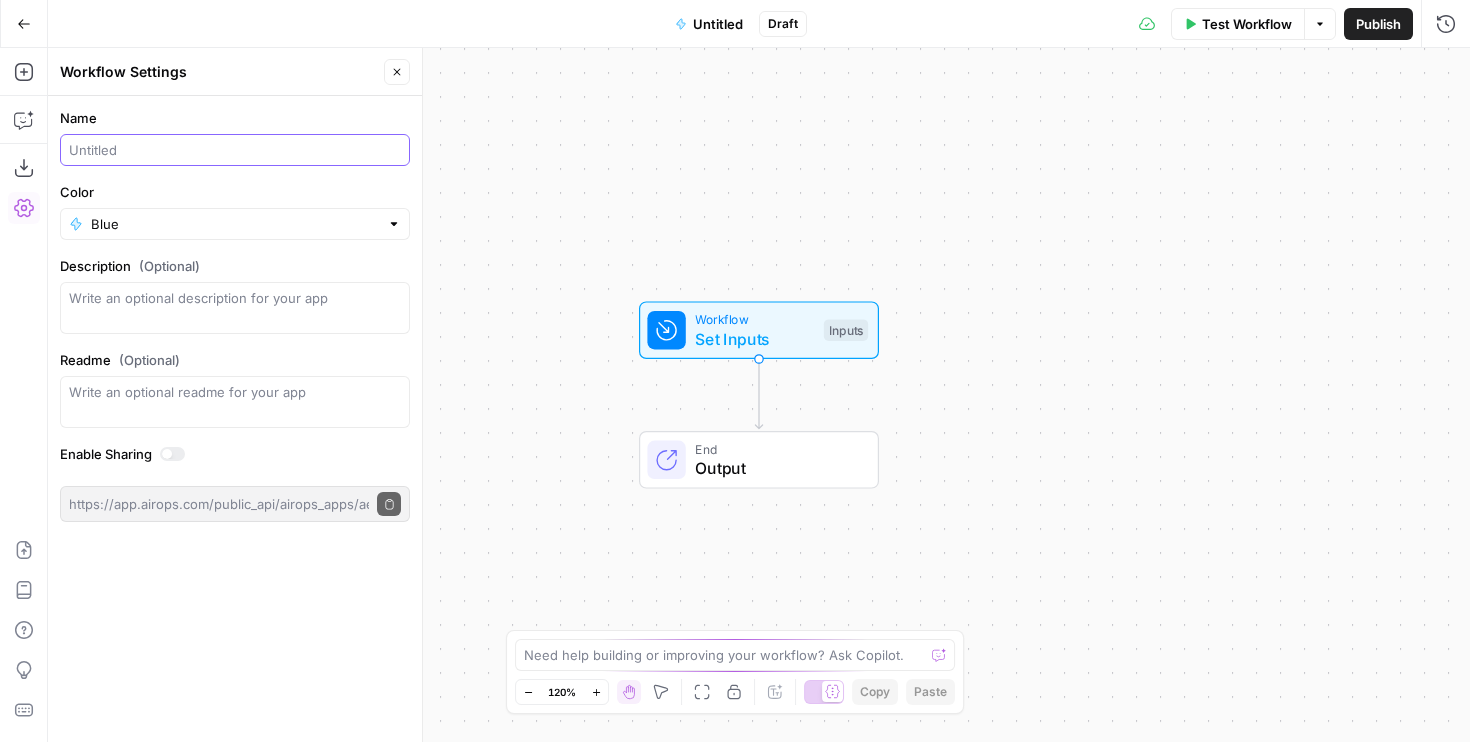click on "Name" at bounding box center (235, 150) 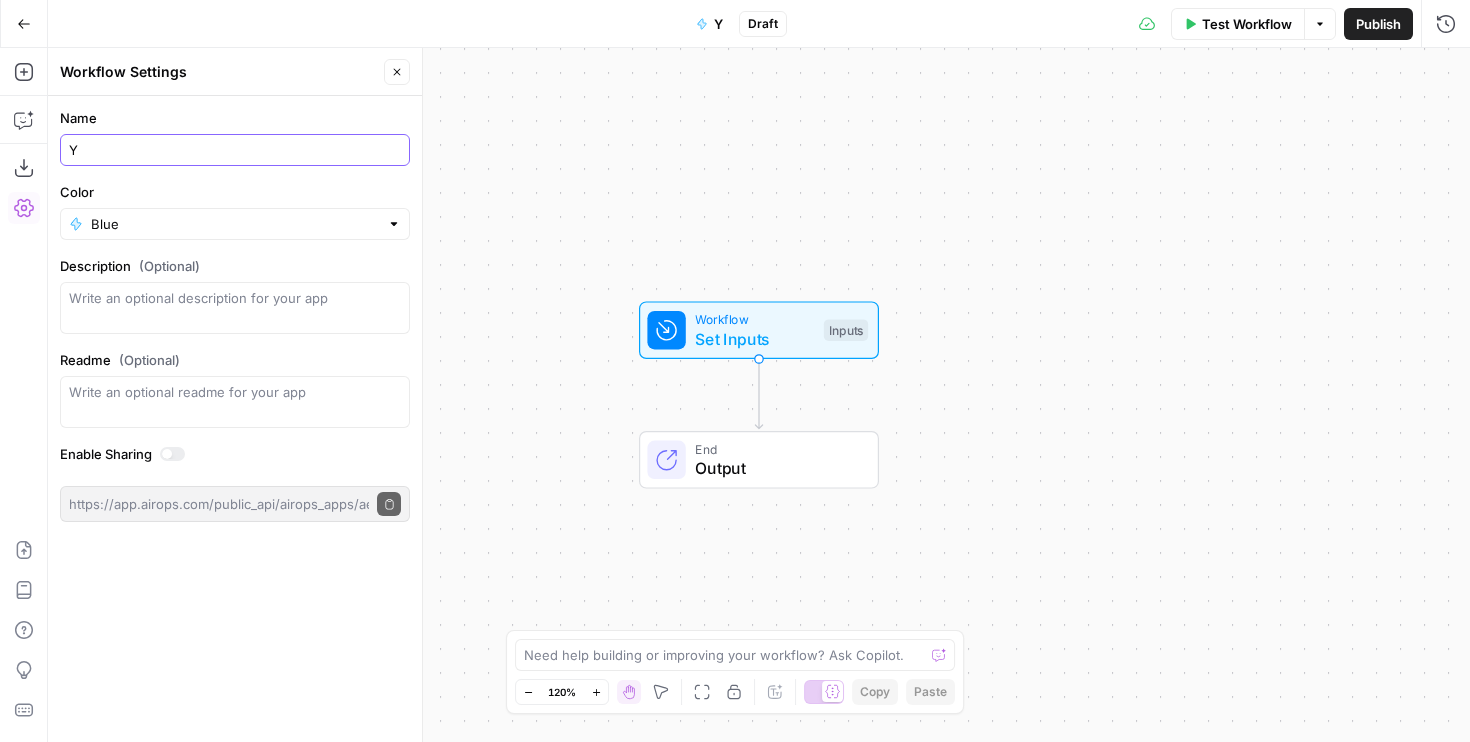 type on "[FIRST][LAST]" 